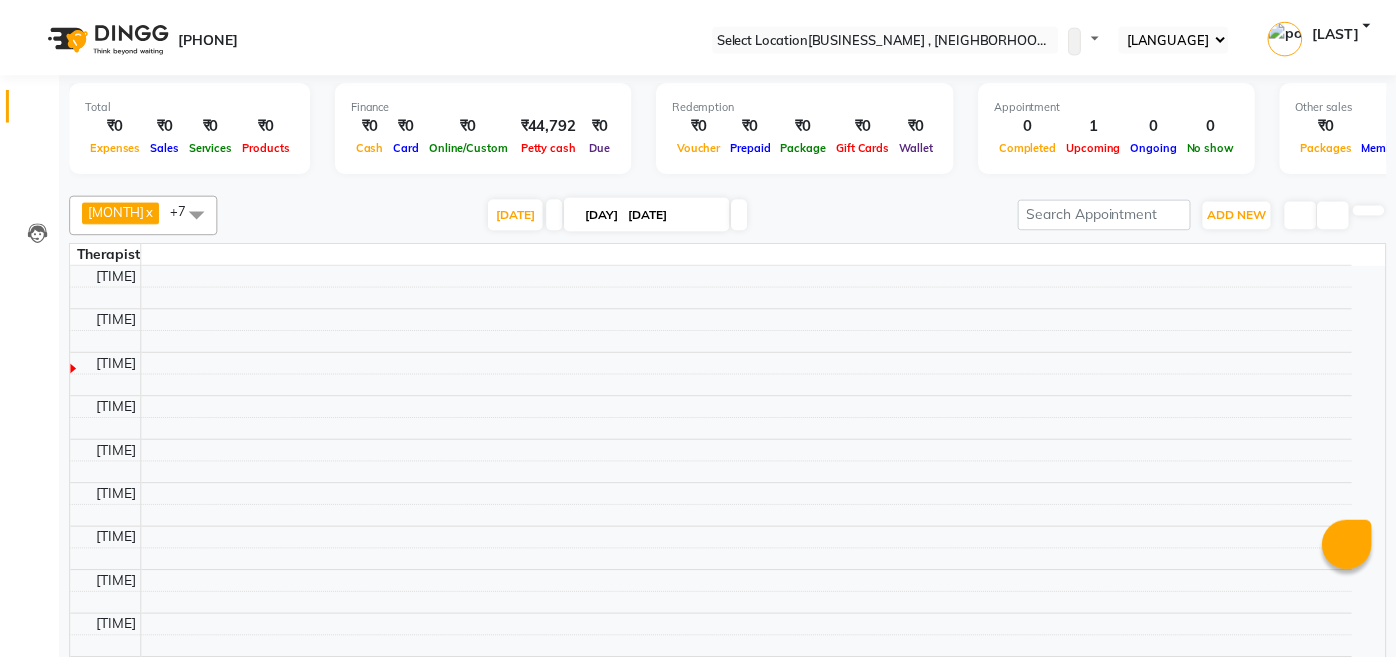 scroll, scrollTop: 0, scrollLeft: 0, axis: both 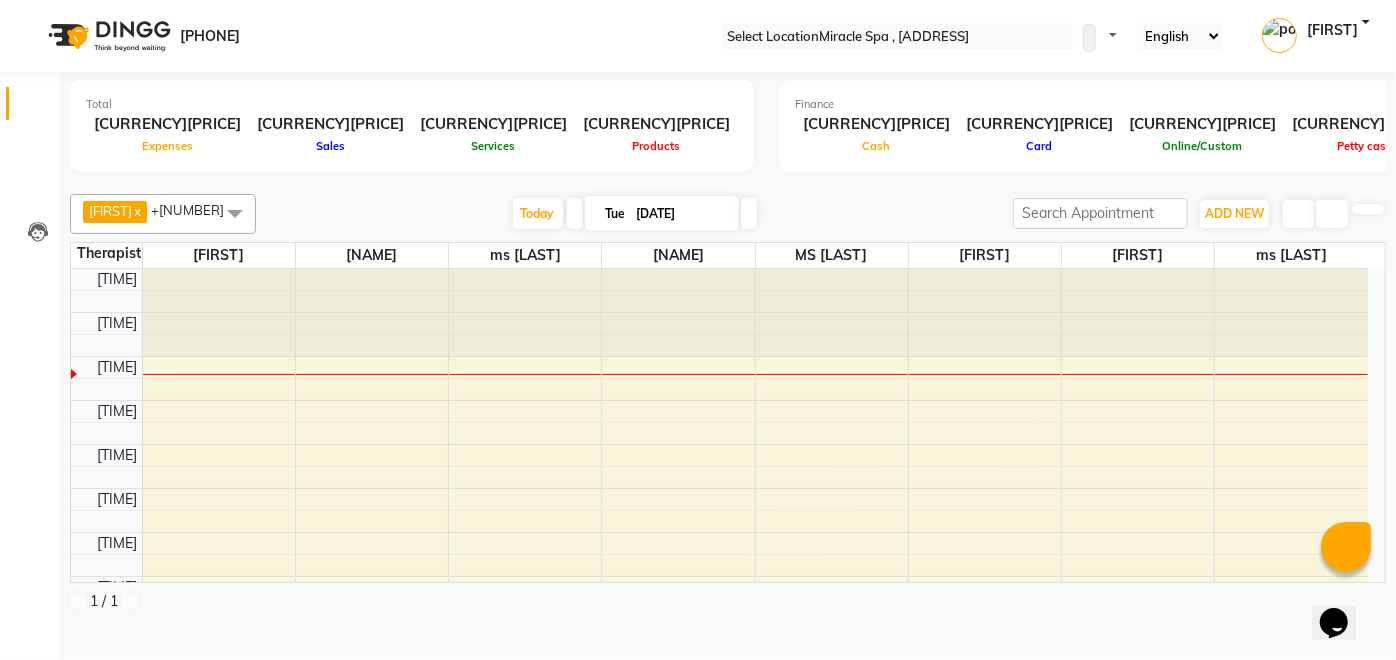 click at bounding box center (235, 213) 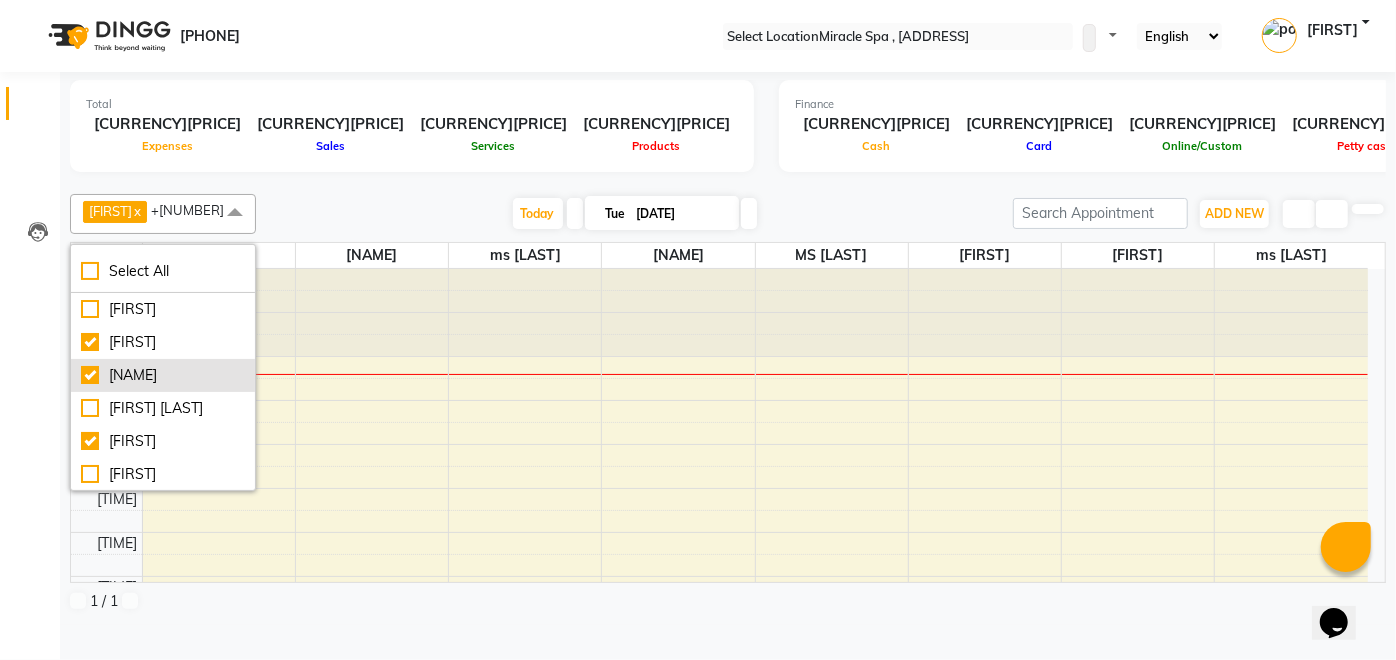click on "[NAME]" at bounding box center [163, 309] 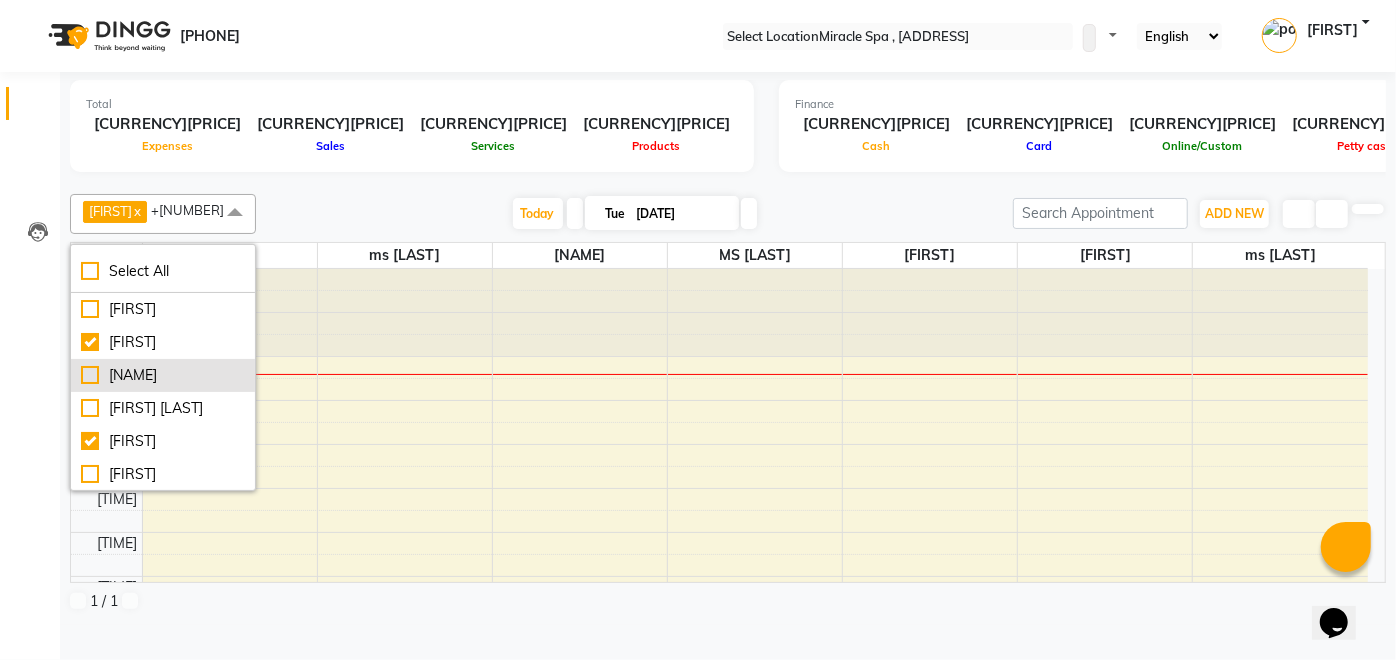 click on "[NAME]" at bounding box center (163, 309) 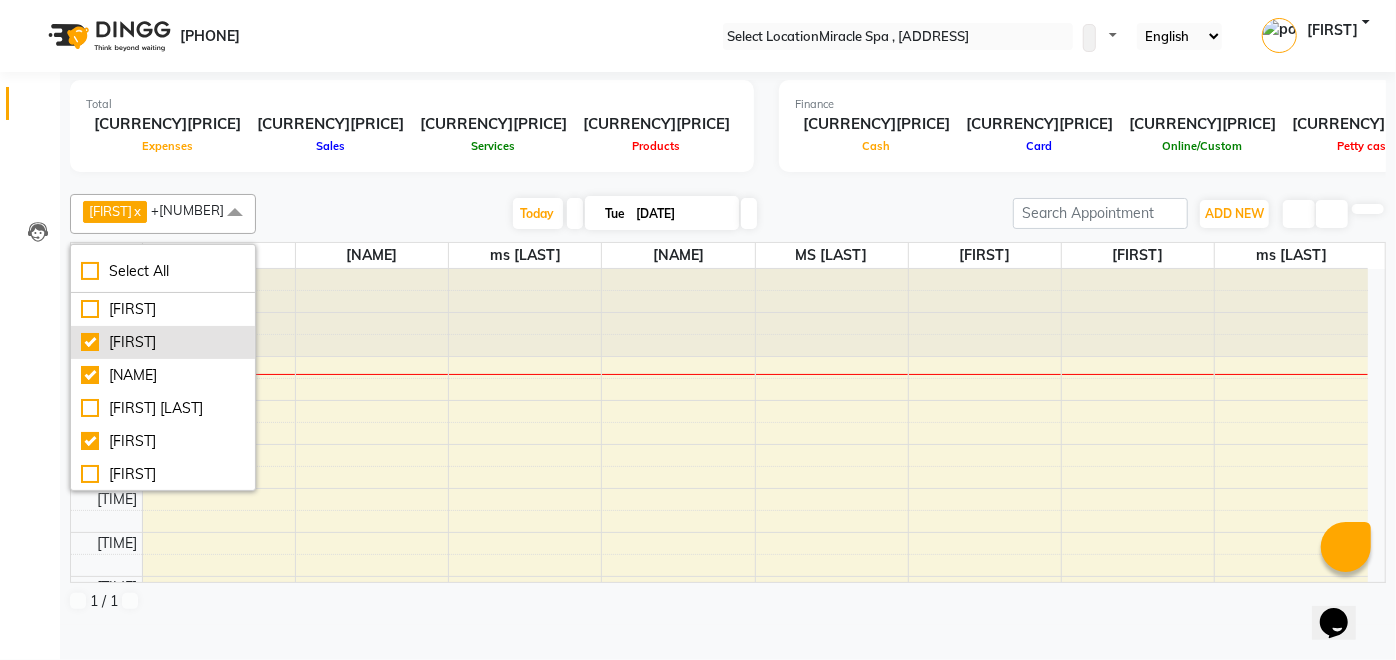 click on "[FIRST]" at bounding box center [163, 309] 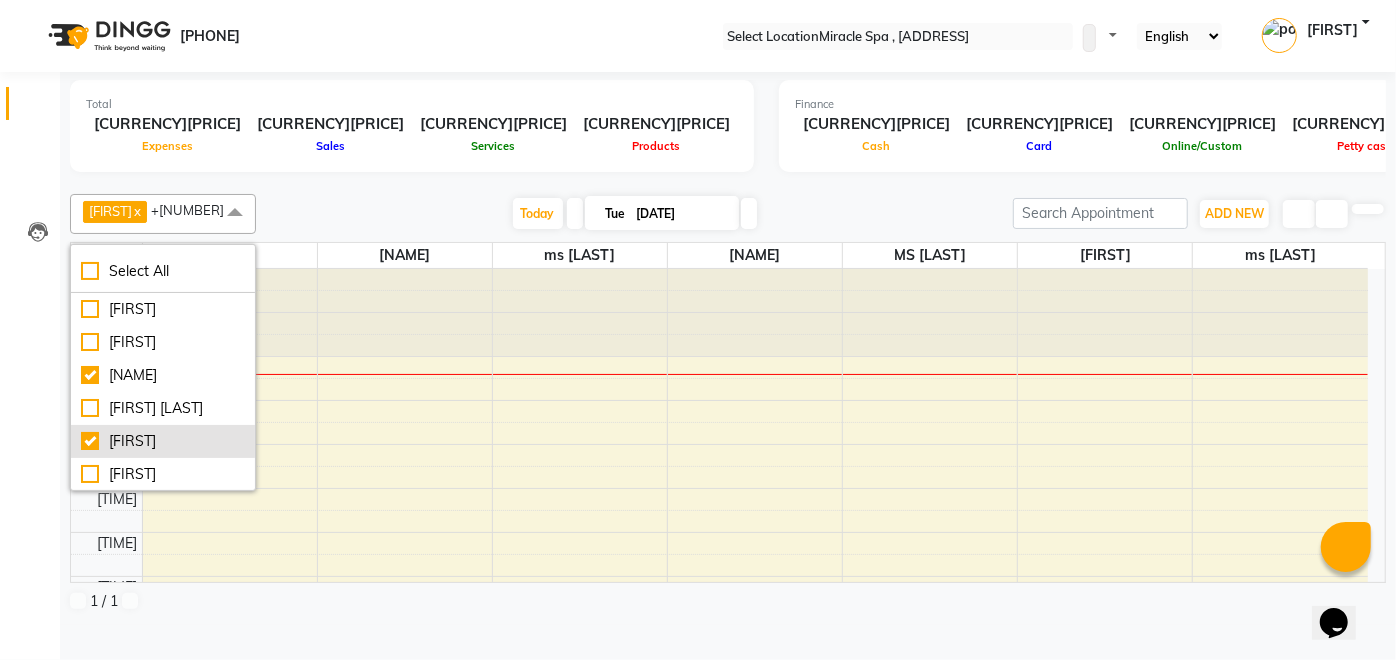 click on "[FIRST]" at bounding box center [163, 309] 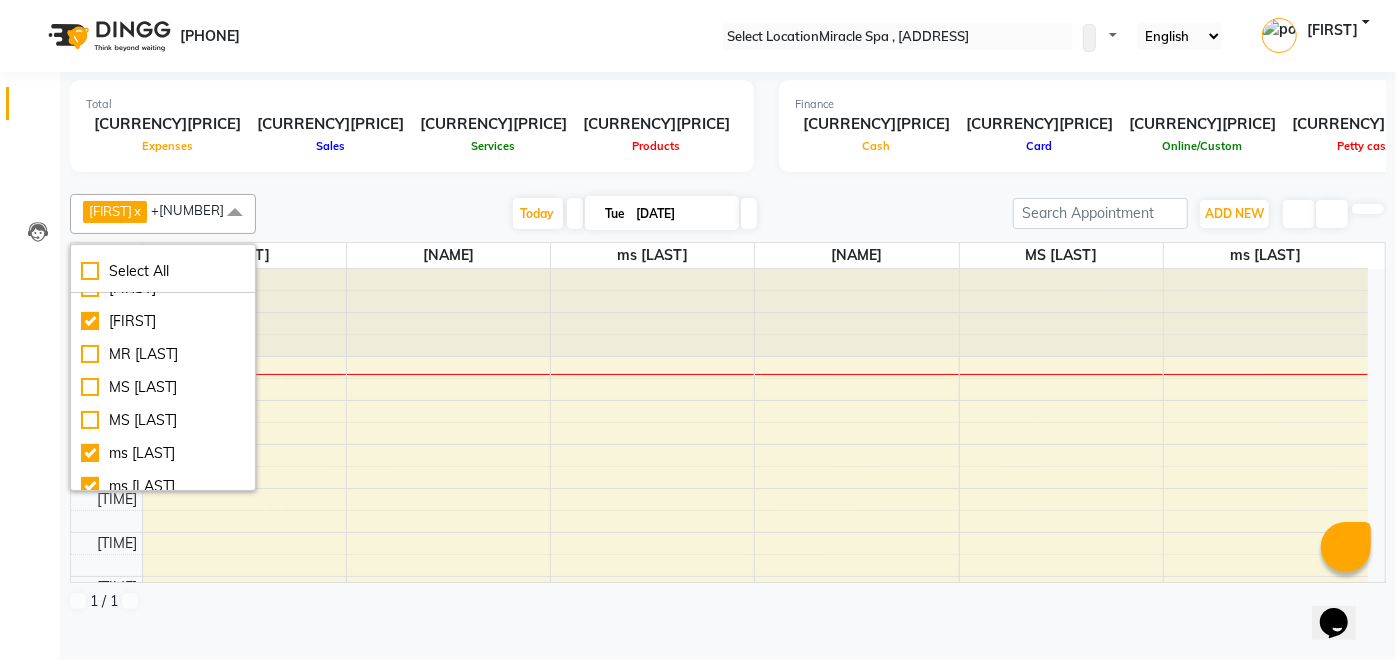 scroll, scrollTop: 188, scrollLeft: 0, axis: vertical 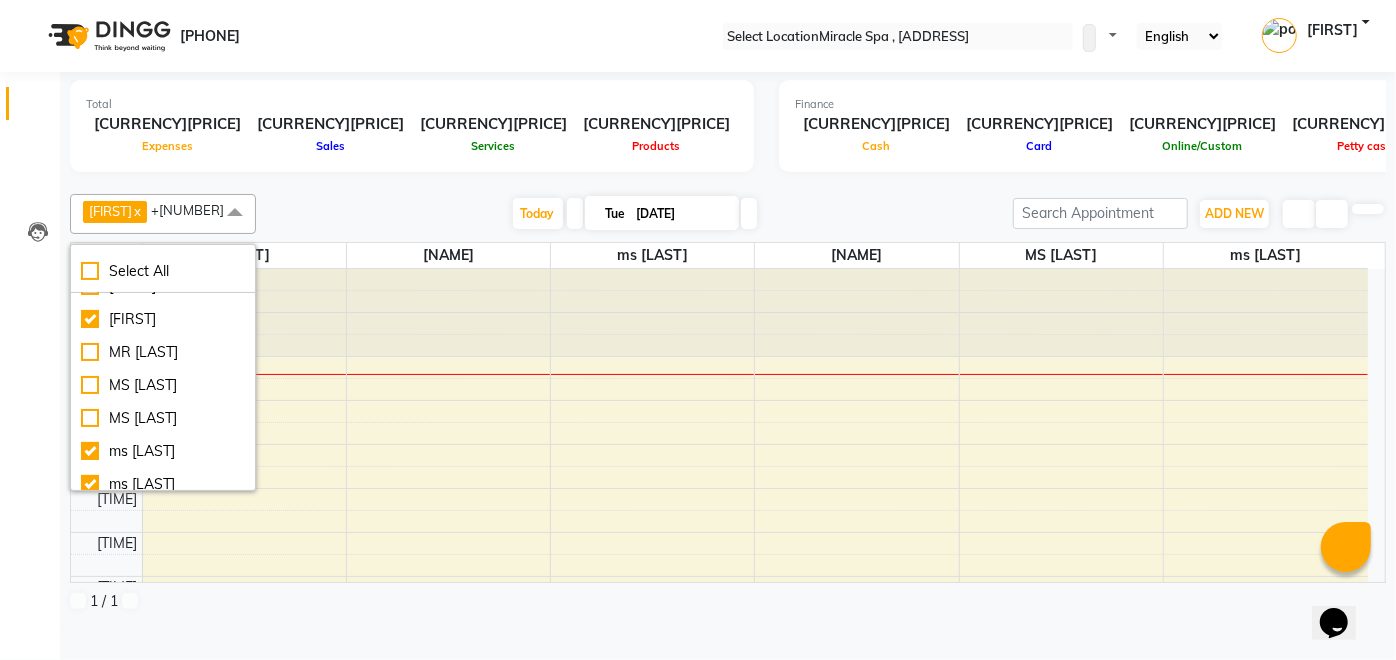 click on "MS [LAST]" at bounding box center [163, 121] 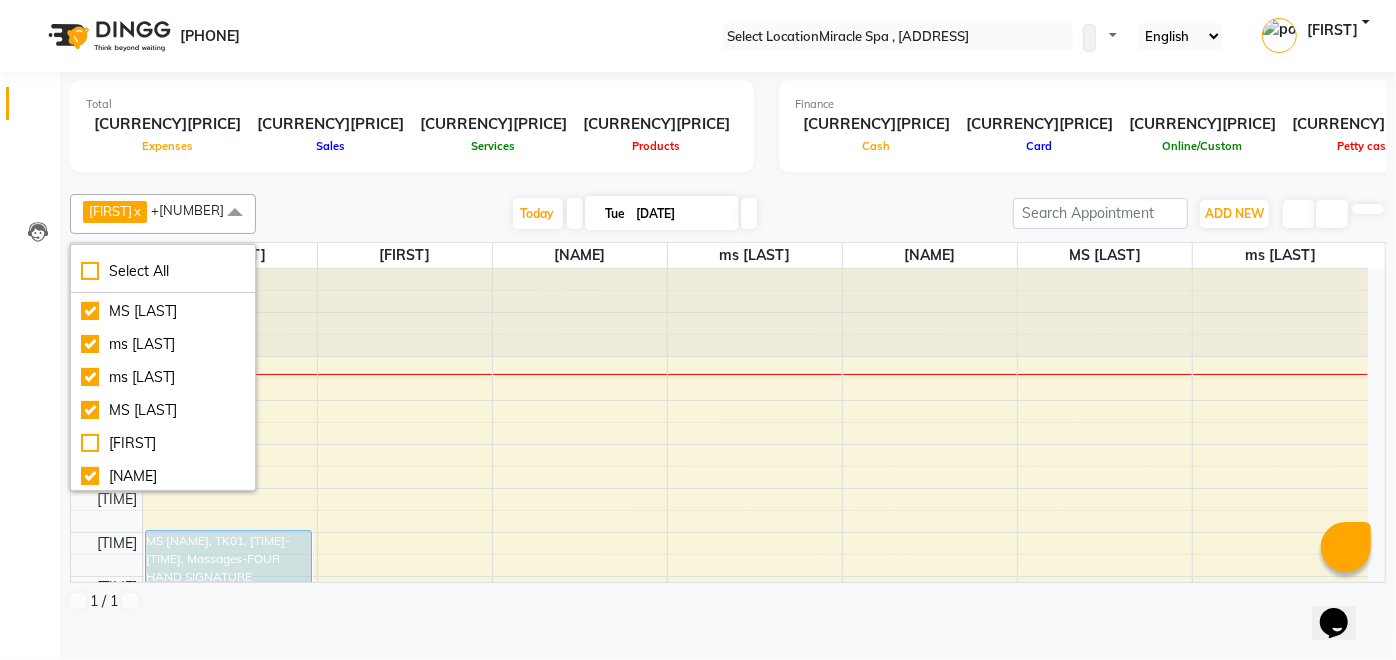 scroll, scrollTop: 297, scrollLeft: 0, axis: vertical 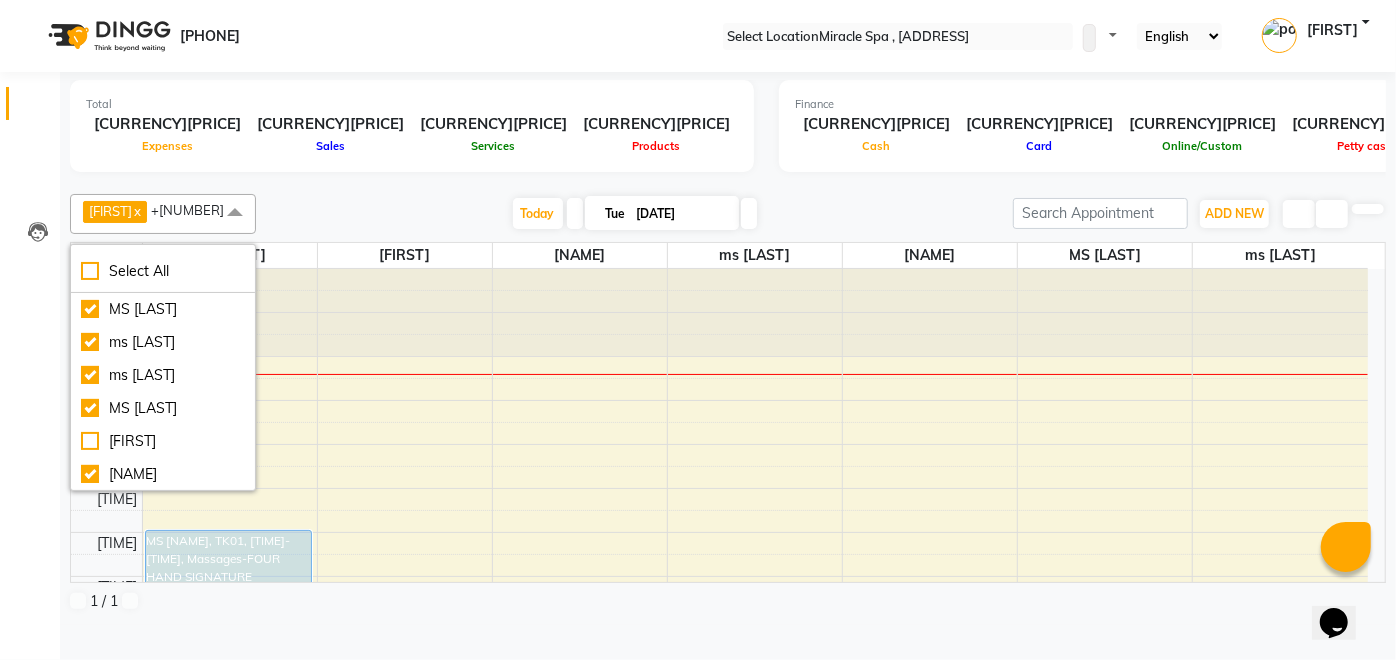 click on "Total [CURRENCY][NUMBER] Expenses [CURRENCY][NUMBER] Sales [CURRENCY][NUMBER] Services [CURRENCY][NUMBER] Products Finance [CURRENCY][NUMBER] Cash [CURRENCY][NUMBER] Card [CURRENCY][NUMBER] Online/Custom [CURRENCY][NUMBER] Petty cash [CURRENCY][NUMBER] Due Redemption [CURRENCY][NUMBER] Voucher [CURRENCY][NUMBER] Prepaid [CURRENCY][NUMBER] Package [CURRENCY][NUMBER] Gift Cards [CURRENCY][NUMBER] Wallet Appointment 0 Completed 1 Upcoming 0 Ongoing 0 No show Other sales [CURRENCY][NUMBER] Packages [CURRENCY][NUMBER] Memberships [CURRENCY][NUMBER] Vouchers [CURRENCY][NUMBER] Prepaids [CURRENCY][NUMBER] Gift Cards may x [NAME] x ms maya x MS P C x ms N P x [NAME] x MS Mami x +6 Select All ajay chisty [NAME] Em Es jois Libin may MR ADITYA MS ARTHI MS Mami ms maya ms N P MS P C pooja [NAME] Today Tue 01-07-2025 Toggle Dropdown Add Appointment Add Invoice Add Expense Add Attendance Add Client Add Transaction Toggle Dropdown Add Appointment Add Invoice Add Expense Add Attendance Add Client ADD NEW Toggle Dropdown Add Appointment Add Invoice Add Expense Add Attendance Add Client Add Transaction may x [NAME] x ms maya x MS P C x ms N P x [NAME] x MS Mami x +6 Select All ajay chisty [NAME] Em Es jois Libin may MR ADITYA MS ARTHI [NUMBER]" at bounding box center [728, 348] 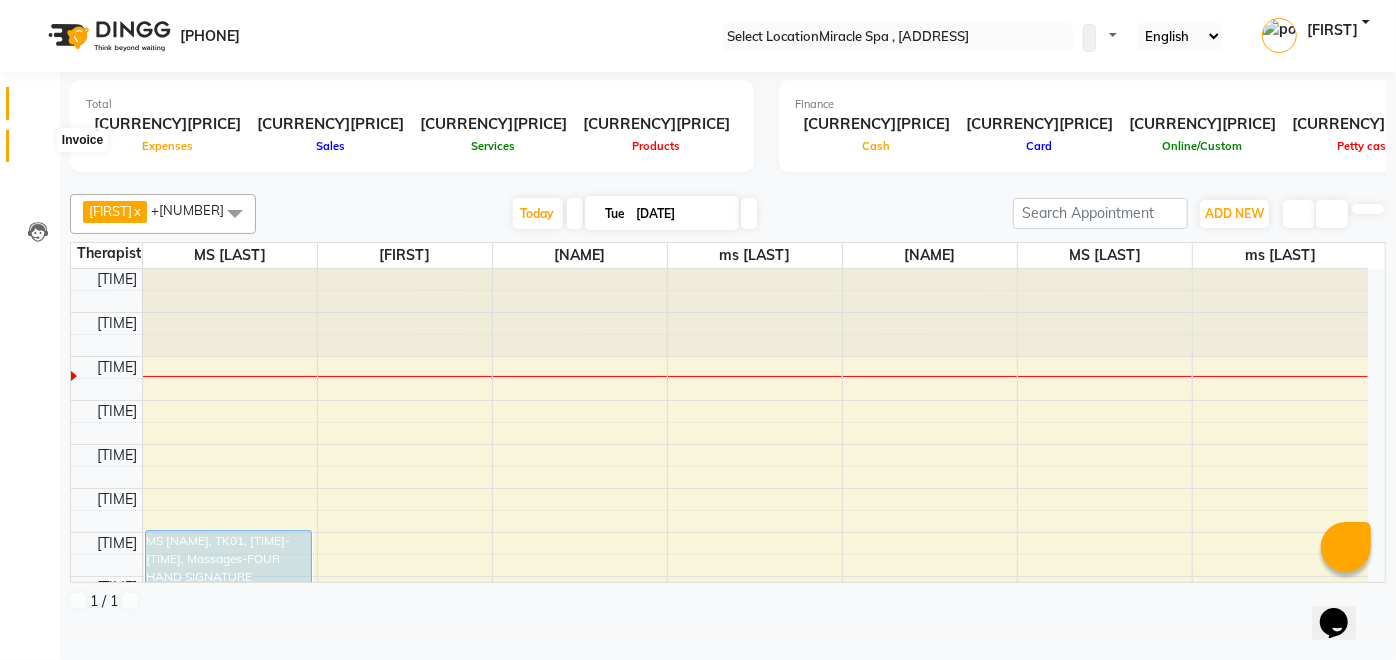 click at bounding box center (38, 151) 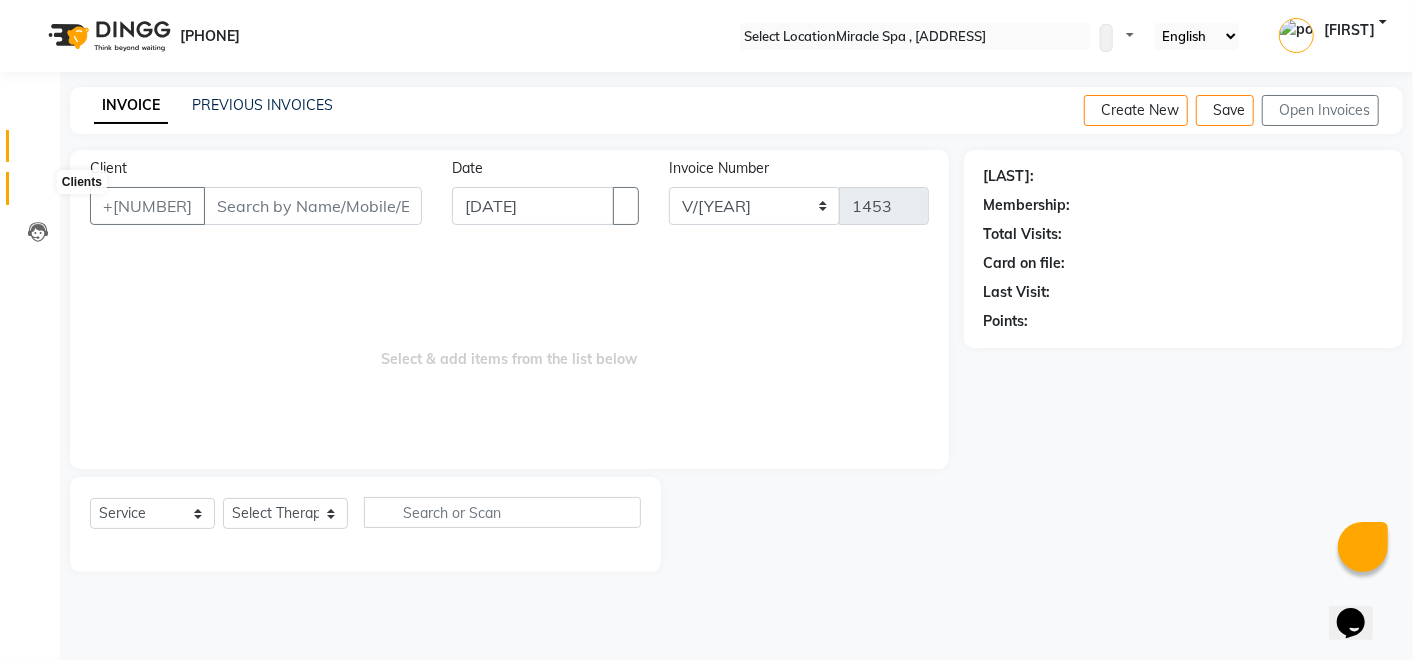 click at bounding box center (38, 193) 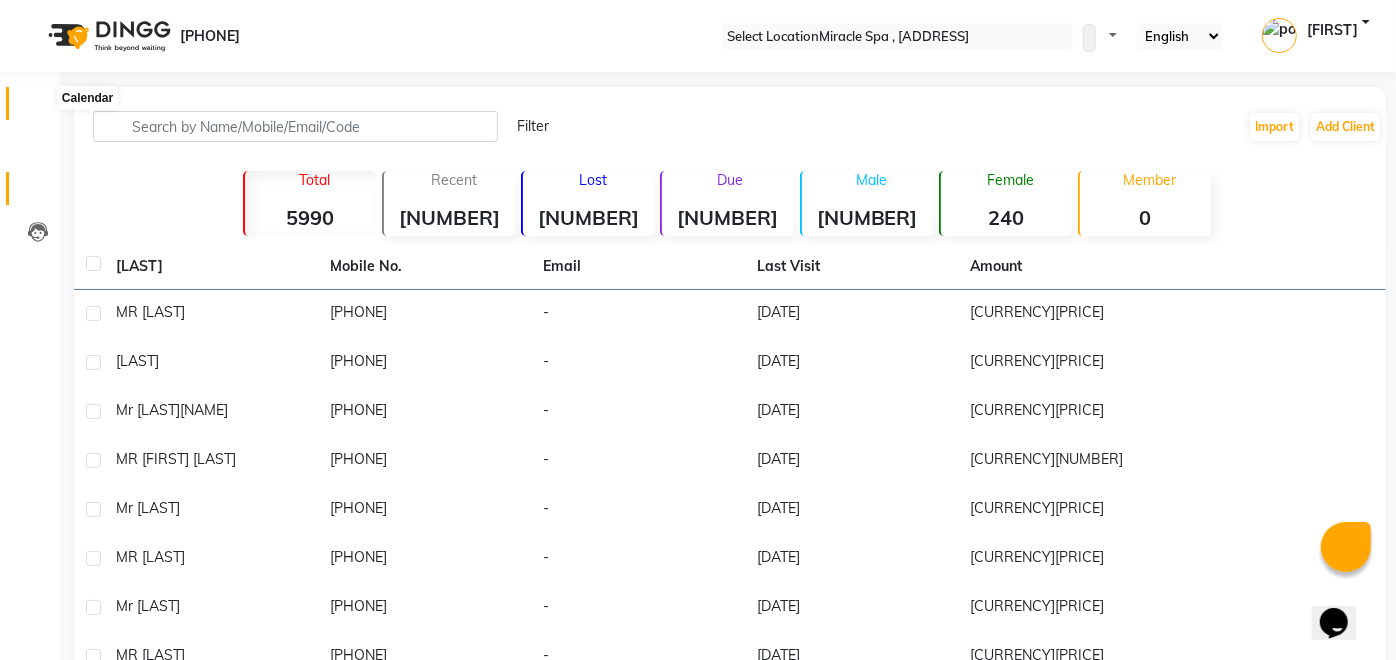 click at bounding box center [38, 108] 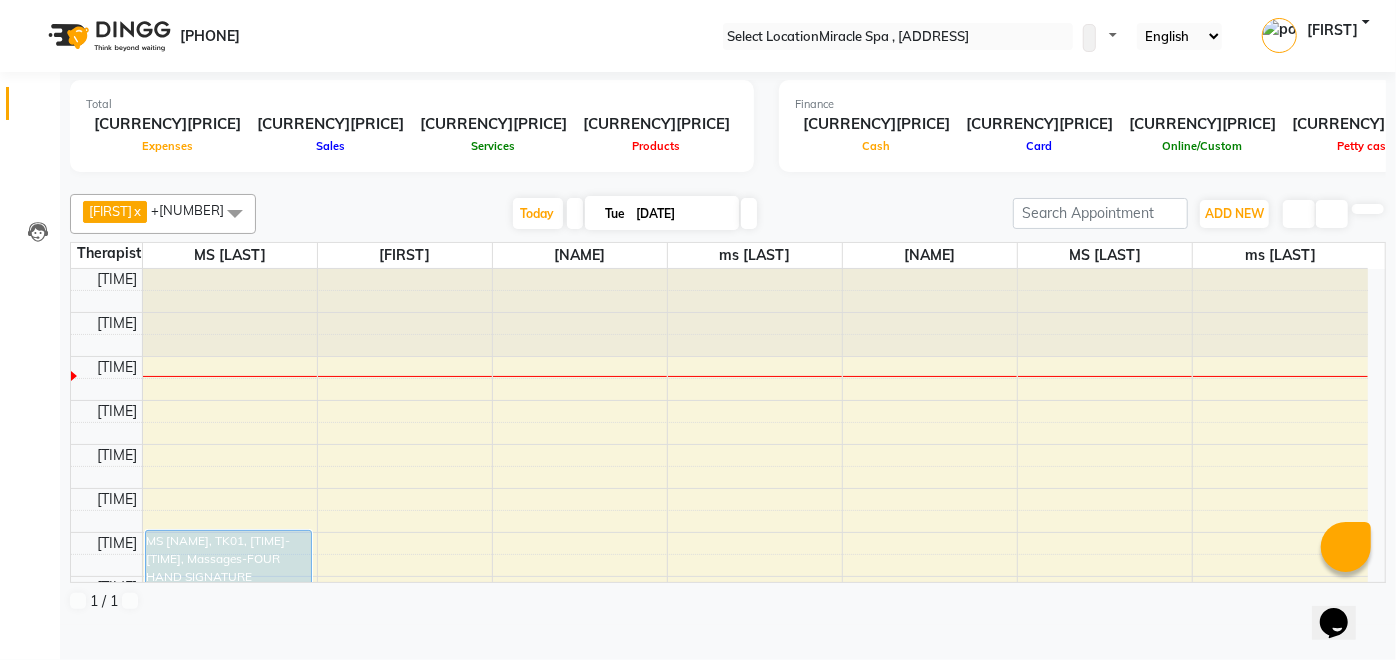 click on "9:00 AM 9:30 AM 10:00 AM 10:30 AM 11:00 AM 11:30 AM 12:00 PM 12:30 PM 1:00 PM 1:30 PM 2:00 PM 2:30 PM 3:00 PM 3:30 PM 4:00 PM 4:30 PM 5:00 PM 5:30 PM 6:00 PM 6:30 PM 7:00 PM 7:30 PM 8:00 PM 8:30 PM 9:00 PM 9:30 PM 10:00 PM 10:30 PM 11:00 PM 11:30 PM MS SUMI SEO, TK01, [TIME]-[TIME], Massages-FOUR HAND SIGNATURE MASSAGE 60 MIN" at bounding box center (719, 928) 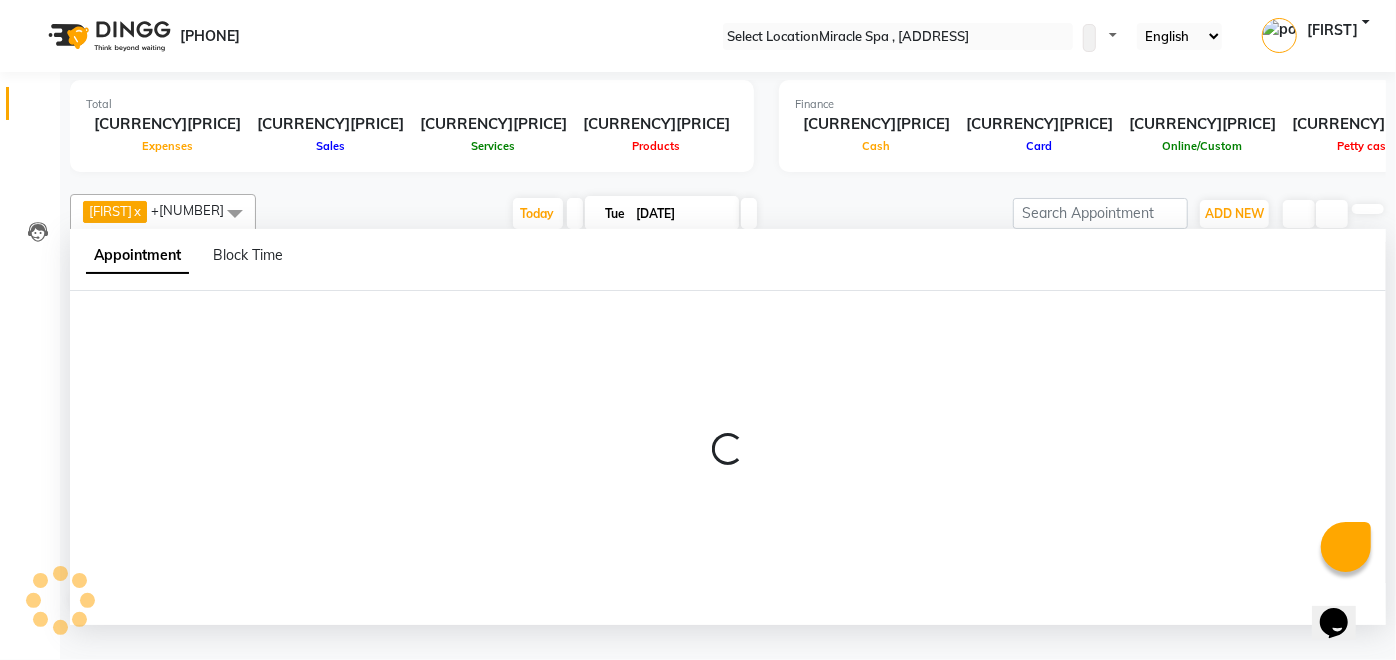 scroll, scrollTop: 0, scrollLeft: 0, axis: both 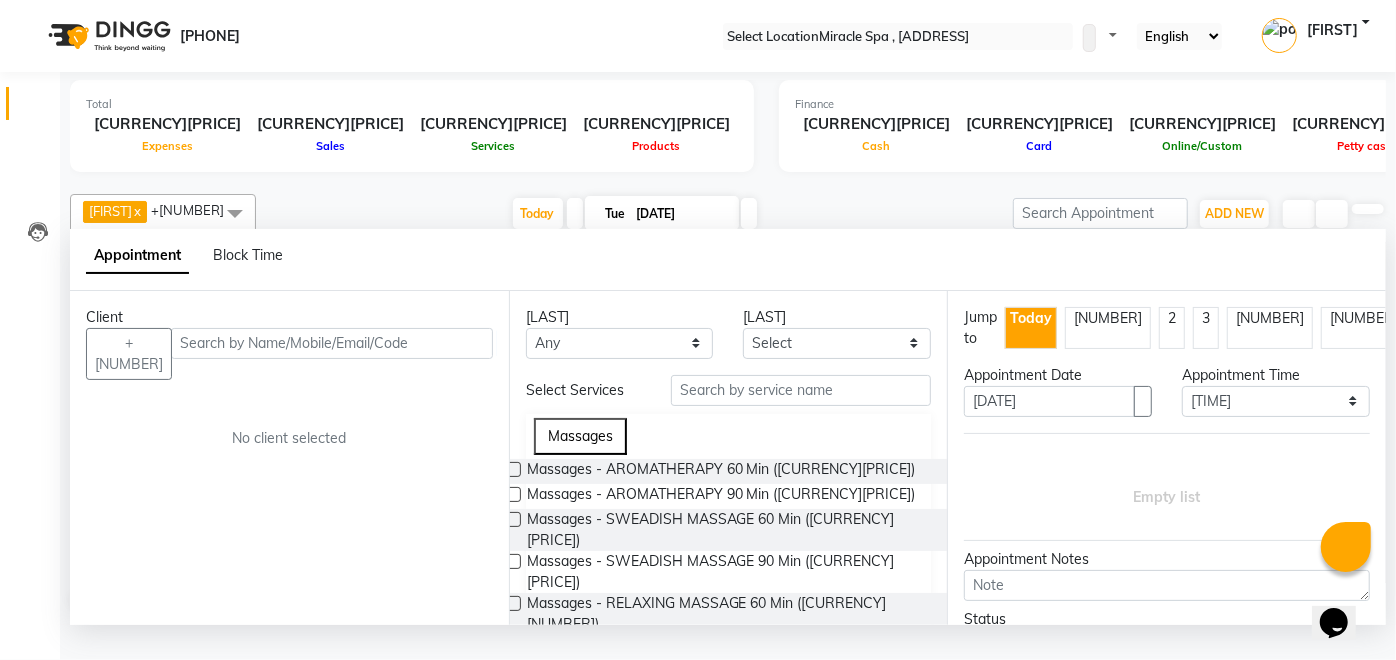 click at bounding box center [35, 36] 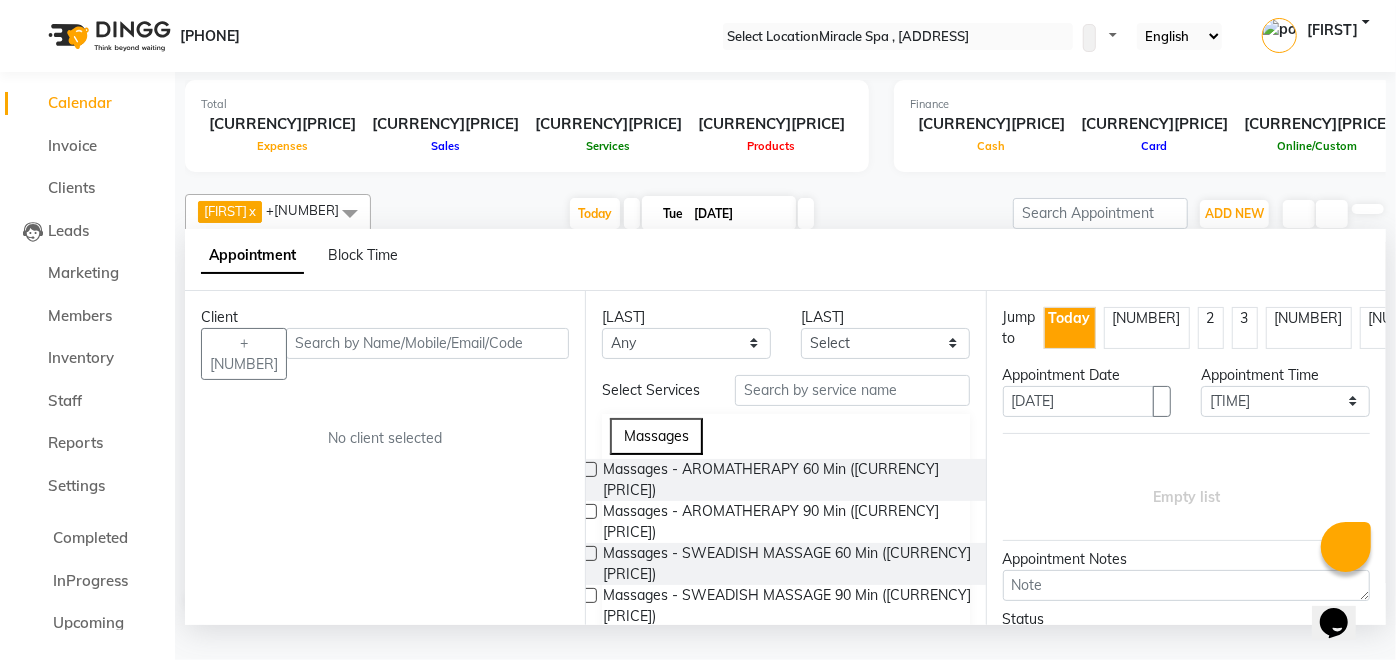 click on "Calendar" at bounding box center (80, 102) 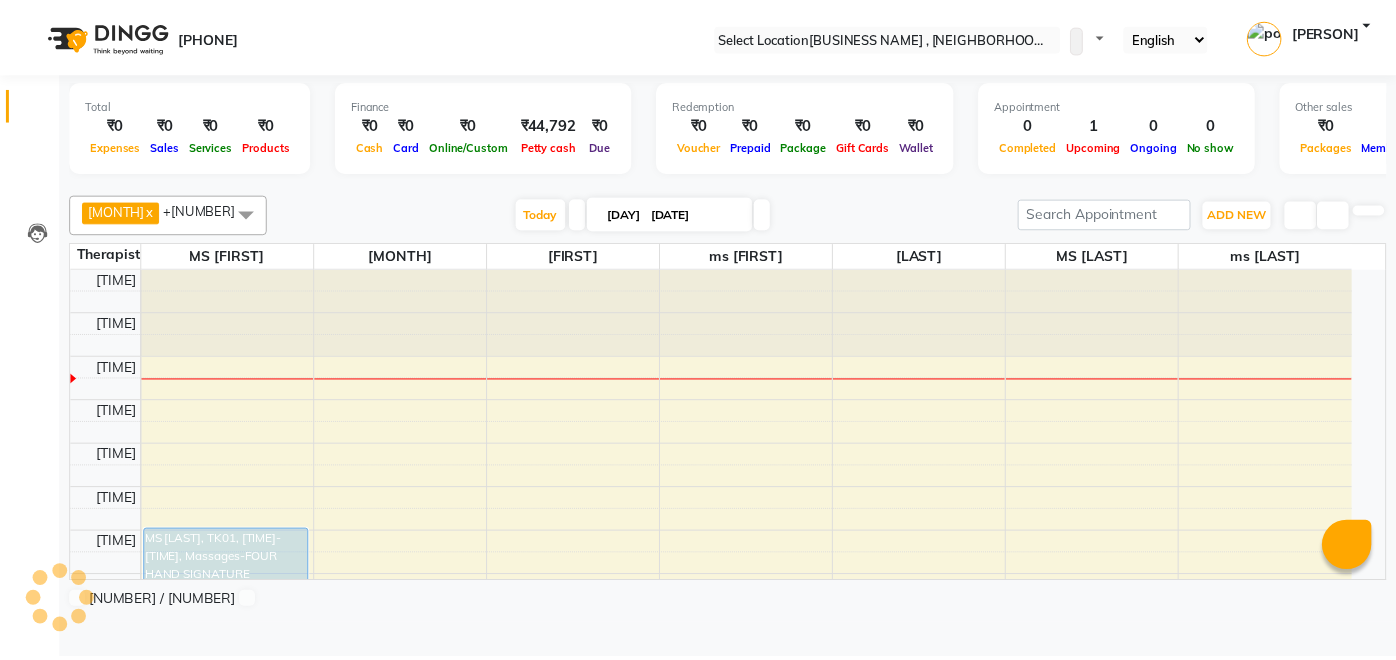 scroll, scrollTop: 0, scrollLeft: 0, axis: both 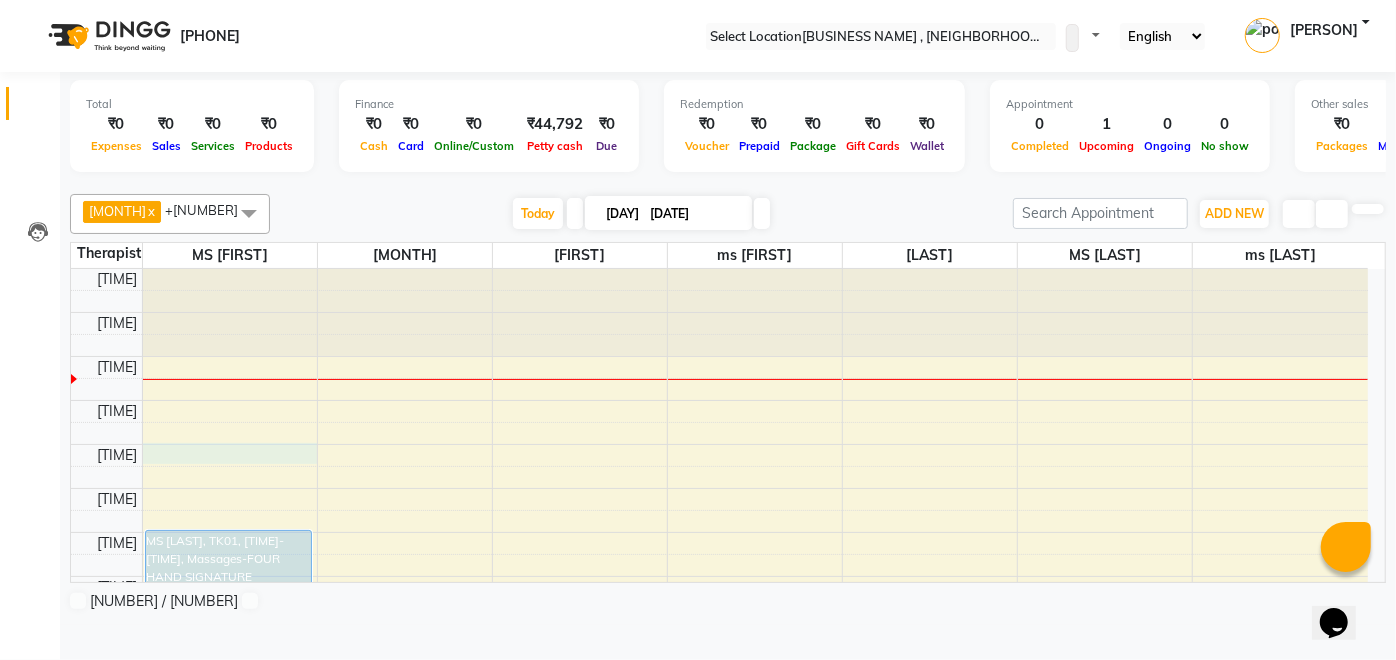 click on "9:00 AM 9:30 AM 10:00 AM 10:30 AM 11:00 AM 11:30 AM 12:00 PM 12:30 PM 1:00 PM 1:30 PM 2:00 PM 2:30 PM 3:00 PM 3:30 PM 4:00 PM 4:30 PM 5:00 PM 5:30 PM 6:00 PM 6:30 PM 7:00 PM 7:30 PM 8:00 PM 8:30 PM 9:00 PM 9:30 PM 10:00 PM 10:30 PM 11:00 PM 11:30 PM MS SUMI SEO, TK01, [TIME]-[TIME], Massages-FOUR HAND SIGNATURE MASSAGE 60 MIN" at bounding box center (719, 928) 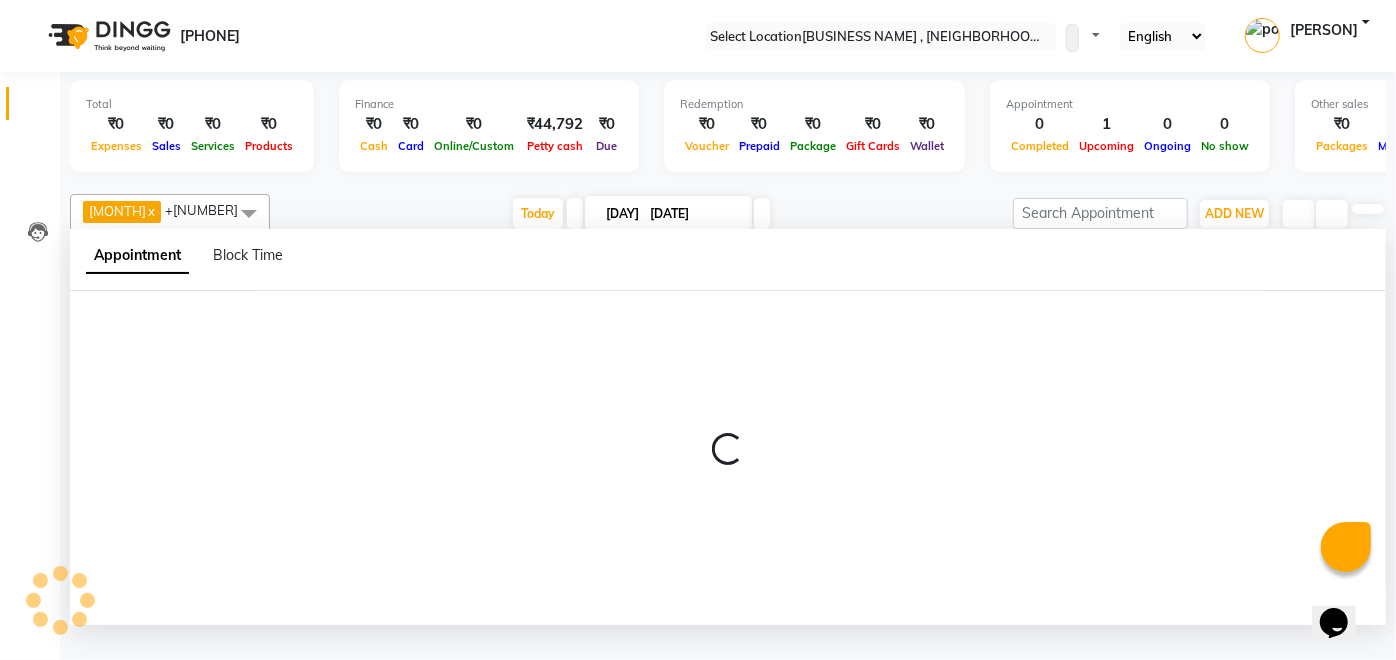 scroll, scrollTop: 0, scrollLeft: 0, axis: both 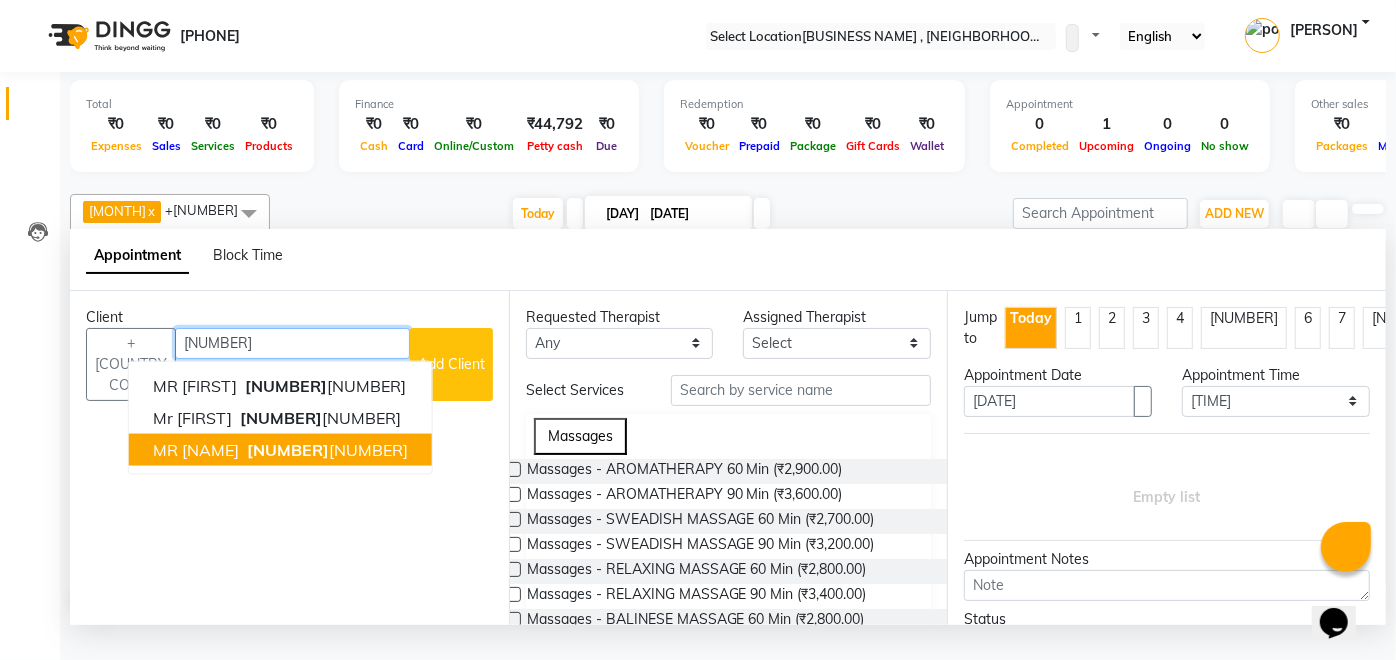 click on "997503" at bounding box center (288, 449) 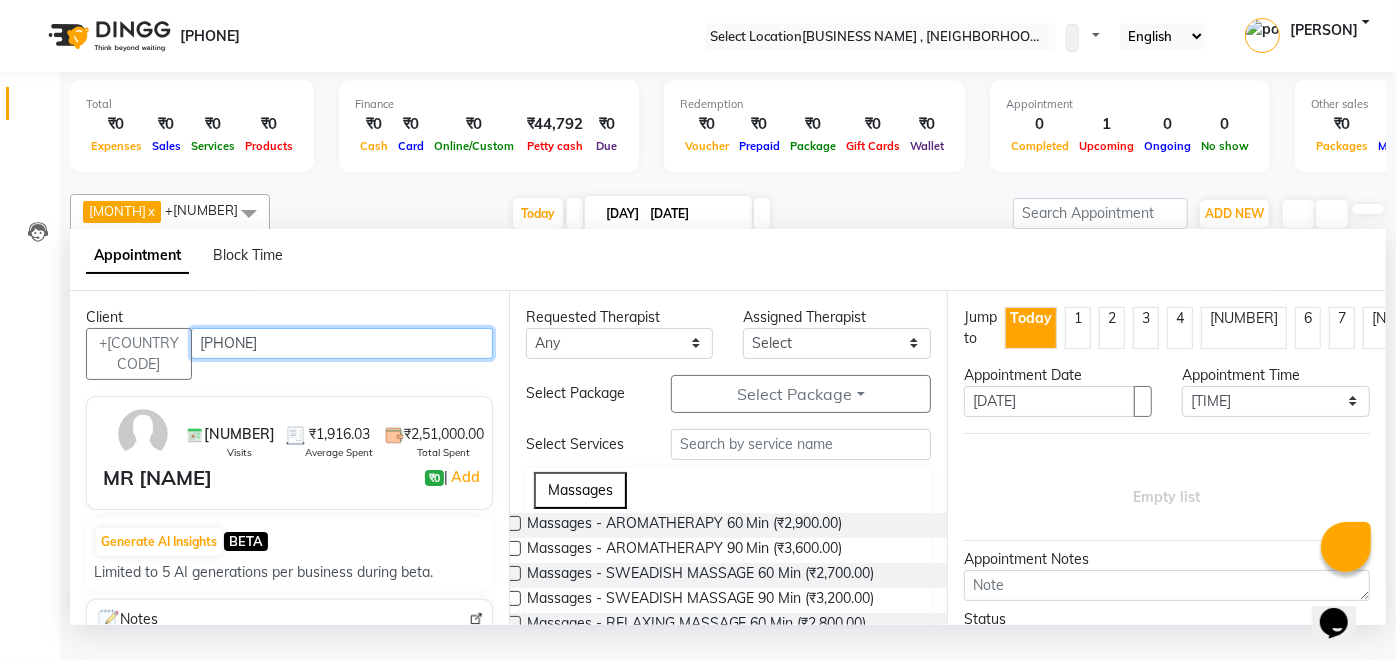 type on "9975039394" 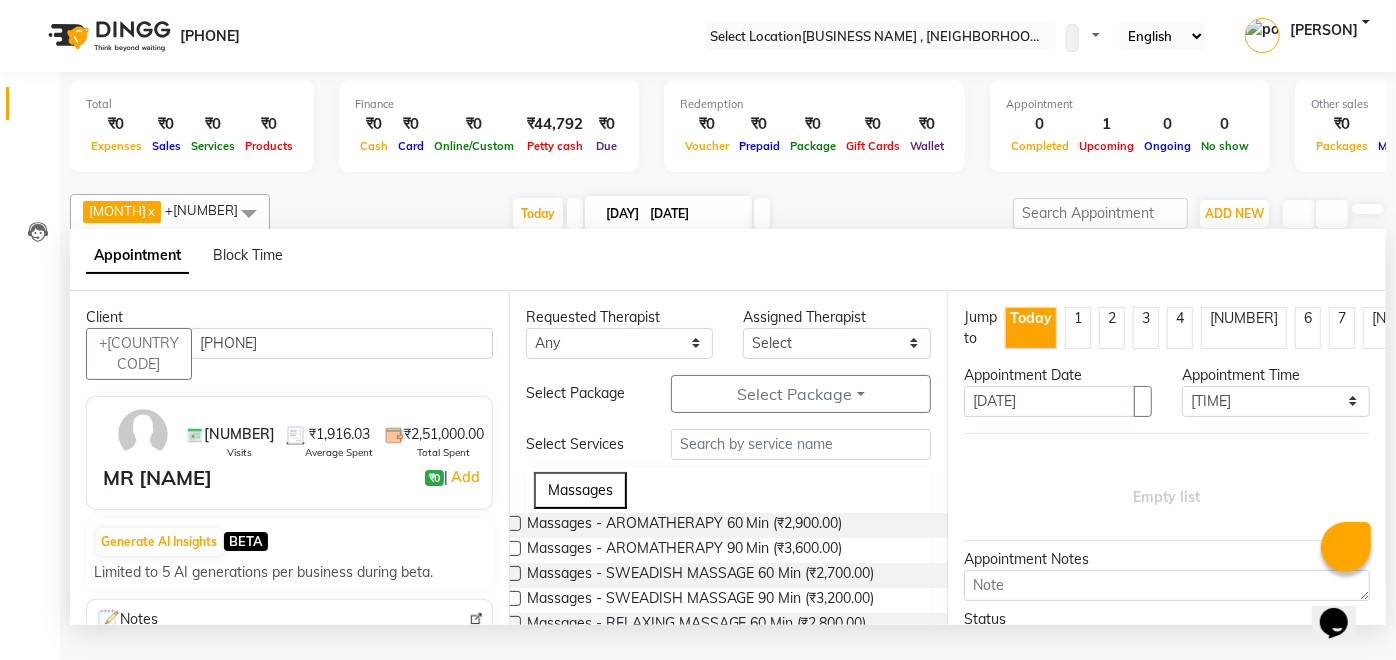 click on "[LAST]" at bounding box center (620, 317) 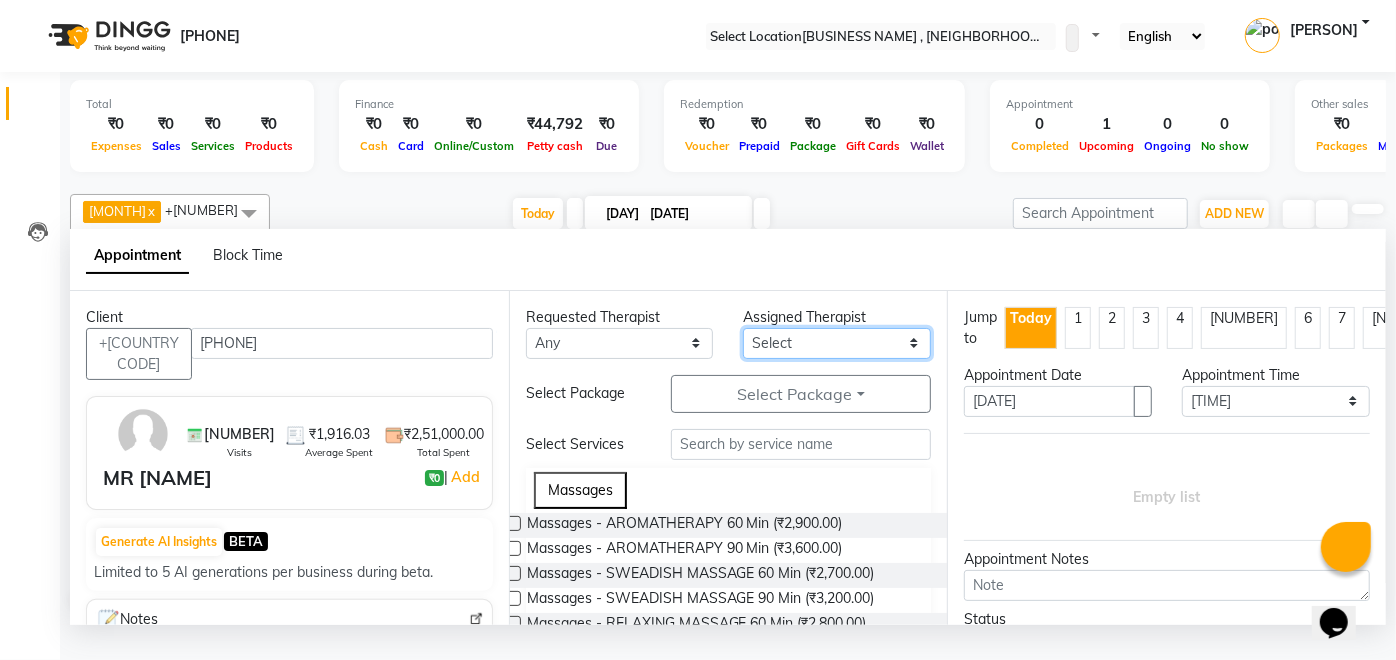 click on "Select" at bounding box center [620, 343] 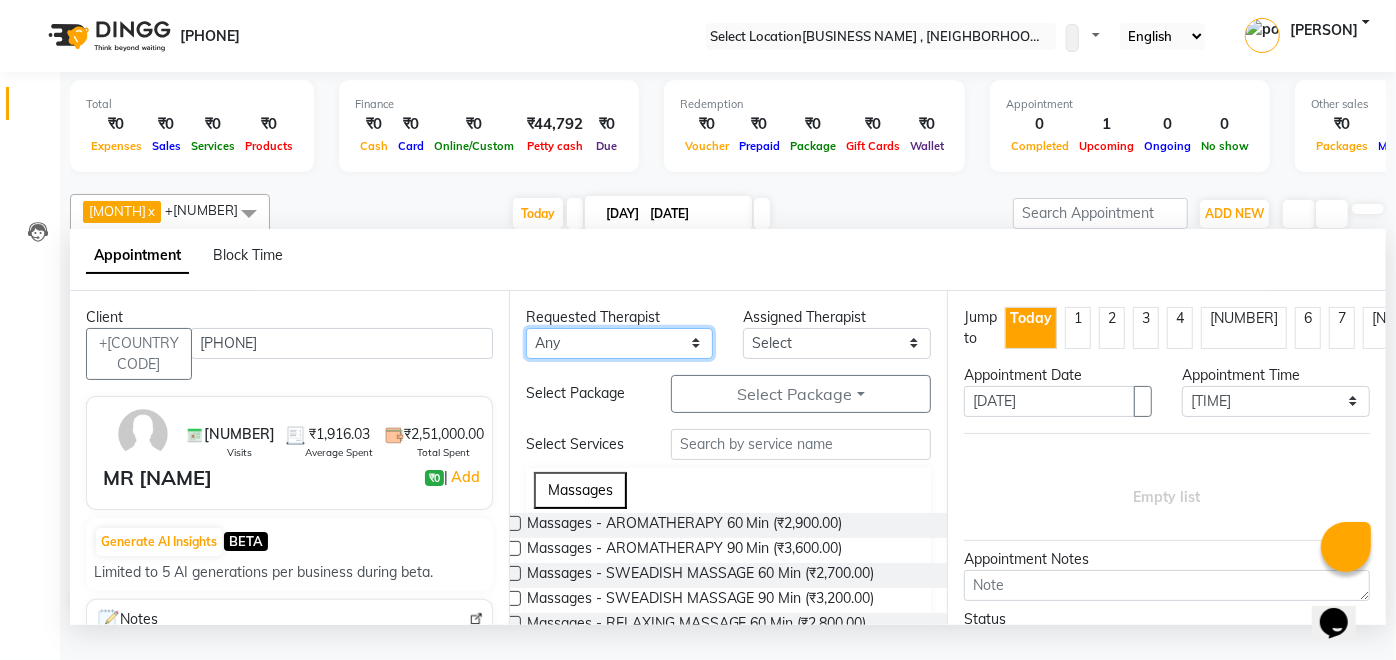 click on "Any" at bounding box center (620, 343) 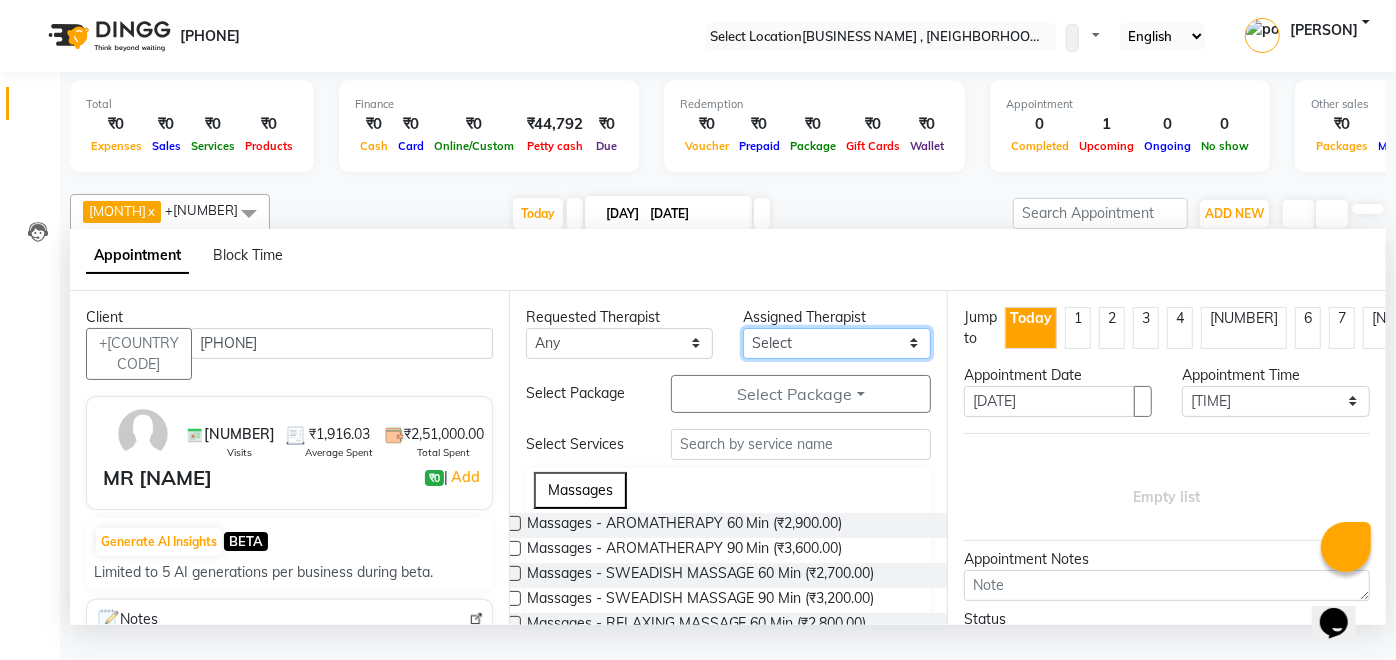 click on "Select" at bounding box center (837, 343) 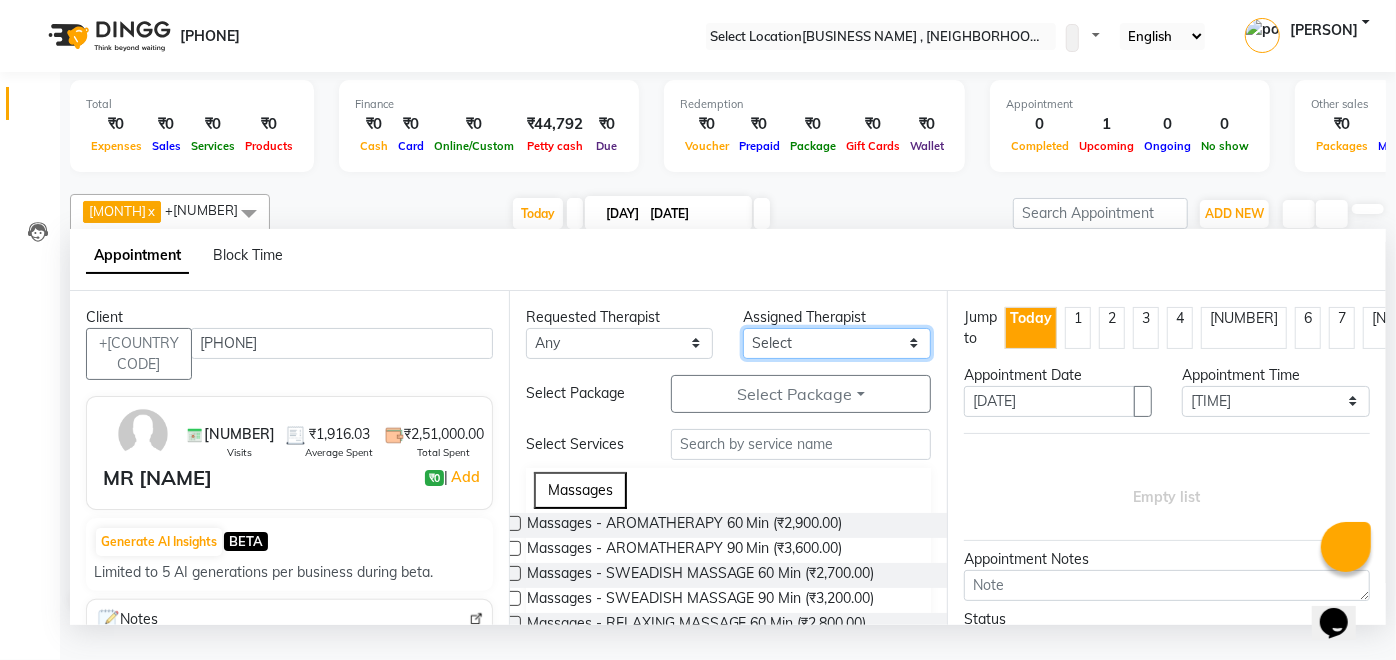 click on "Select" at bounding box center [620, 343] 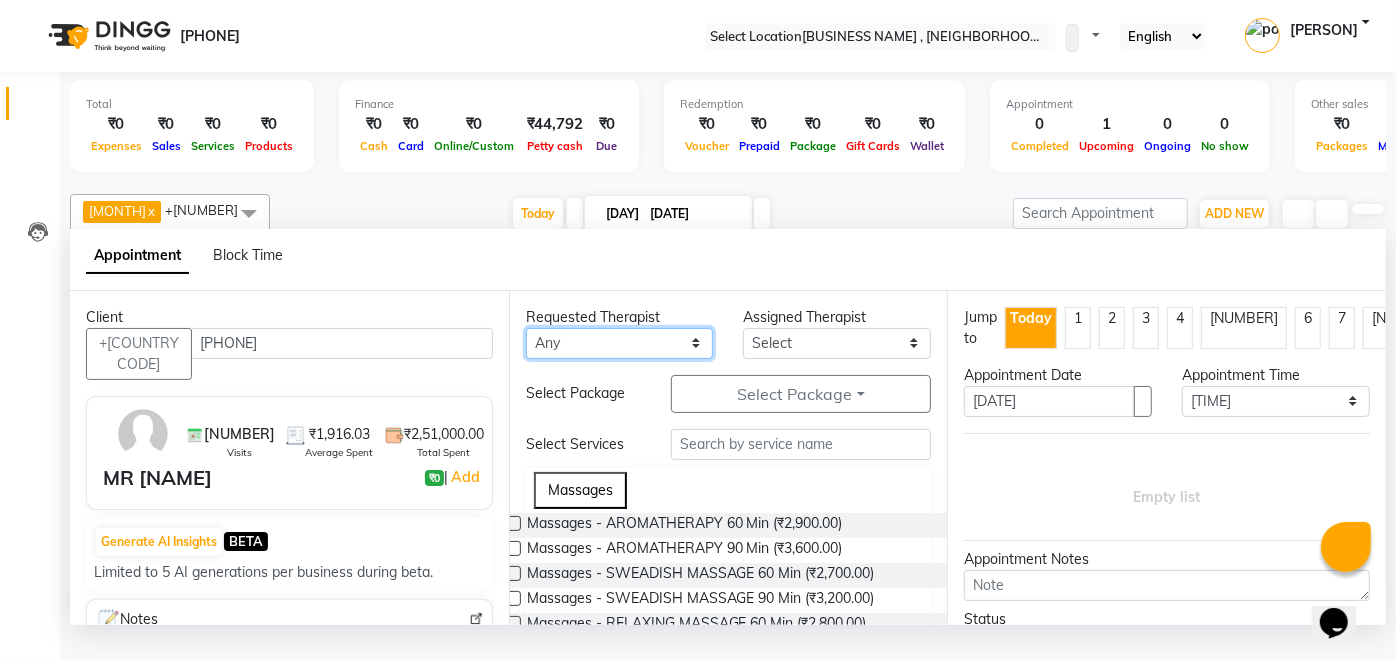 click on "Any" at bounding box center (620, 343) 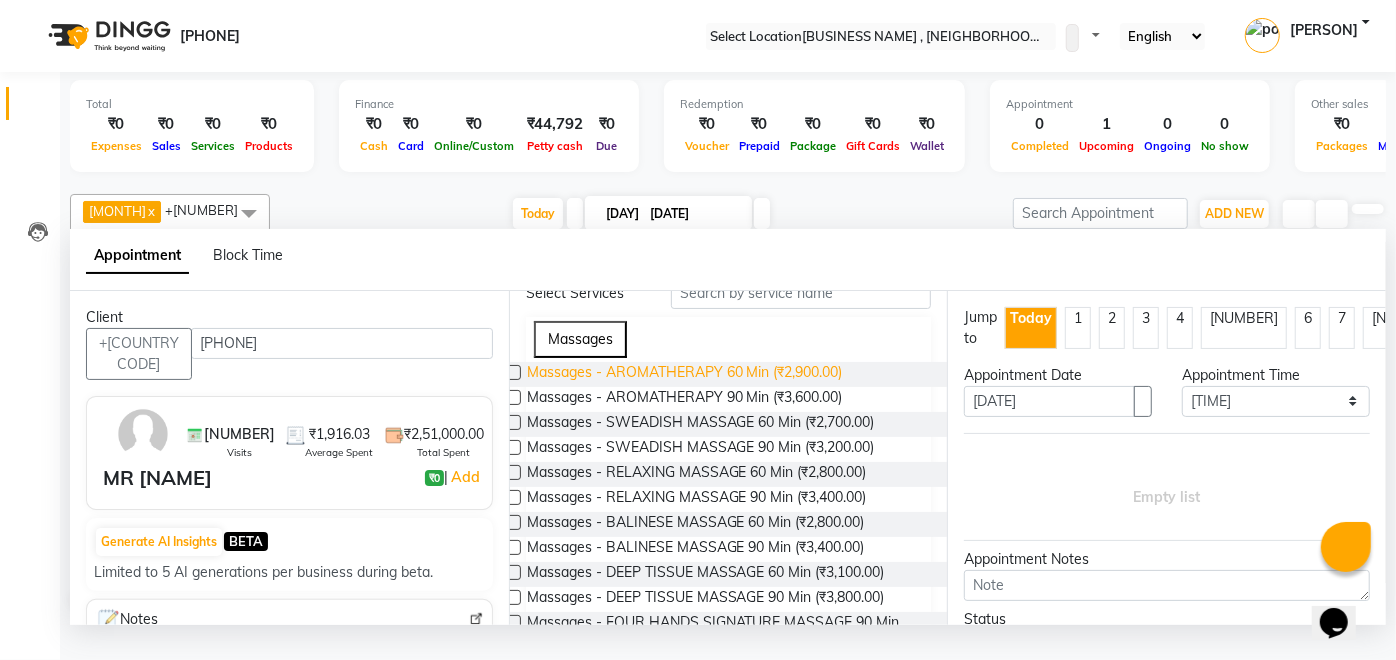 scroll, scrollTop: 152, scrollLeft: 0, axis: vertical 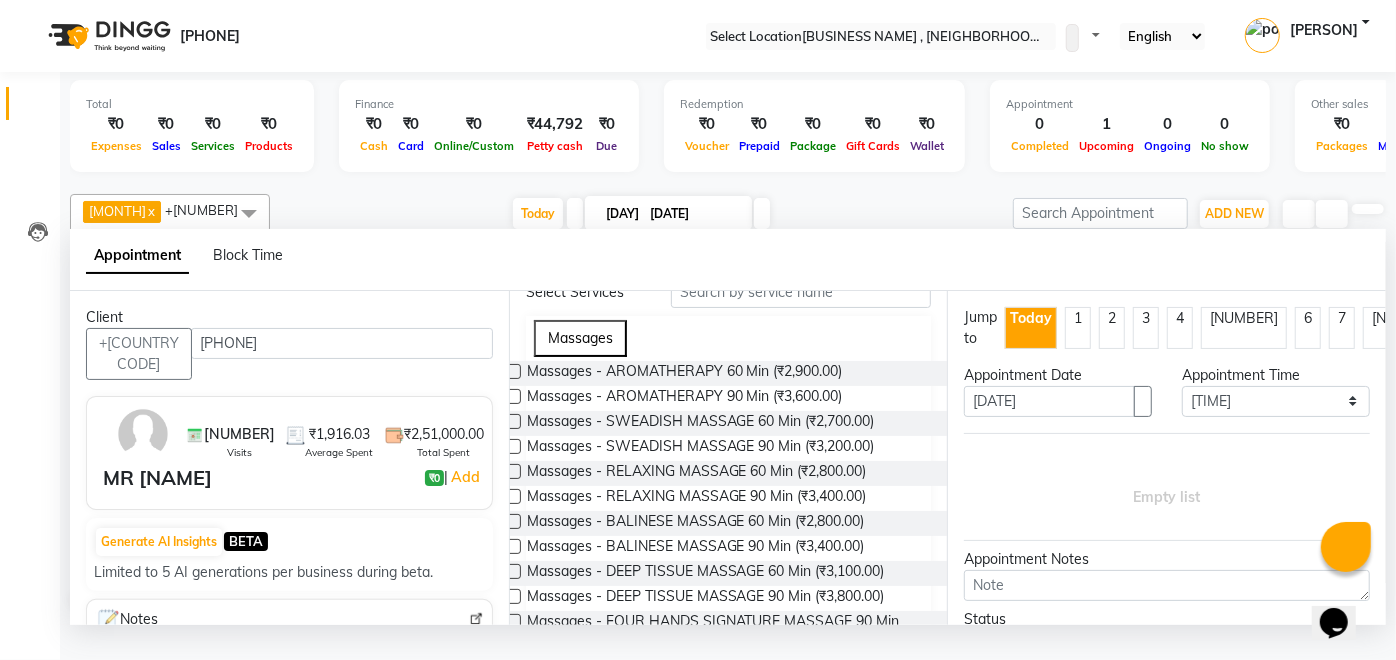 click at bounding box center [513, 571] 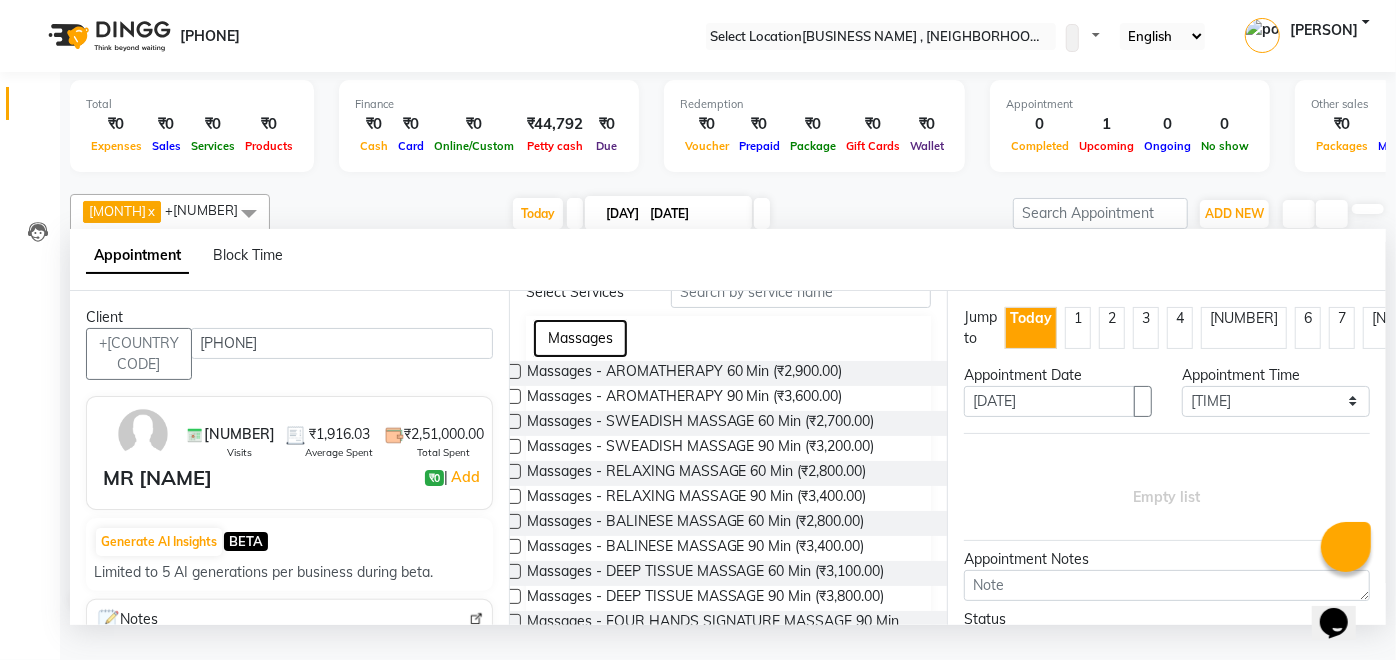 click on "Massages" at bounding box center [580, 338] 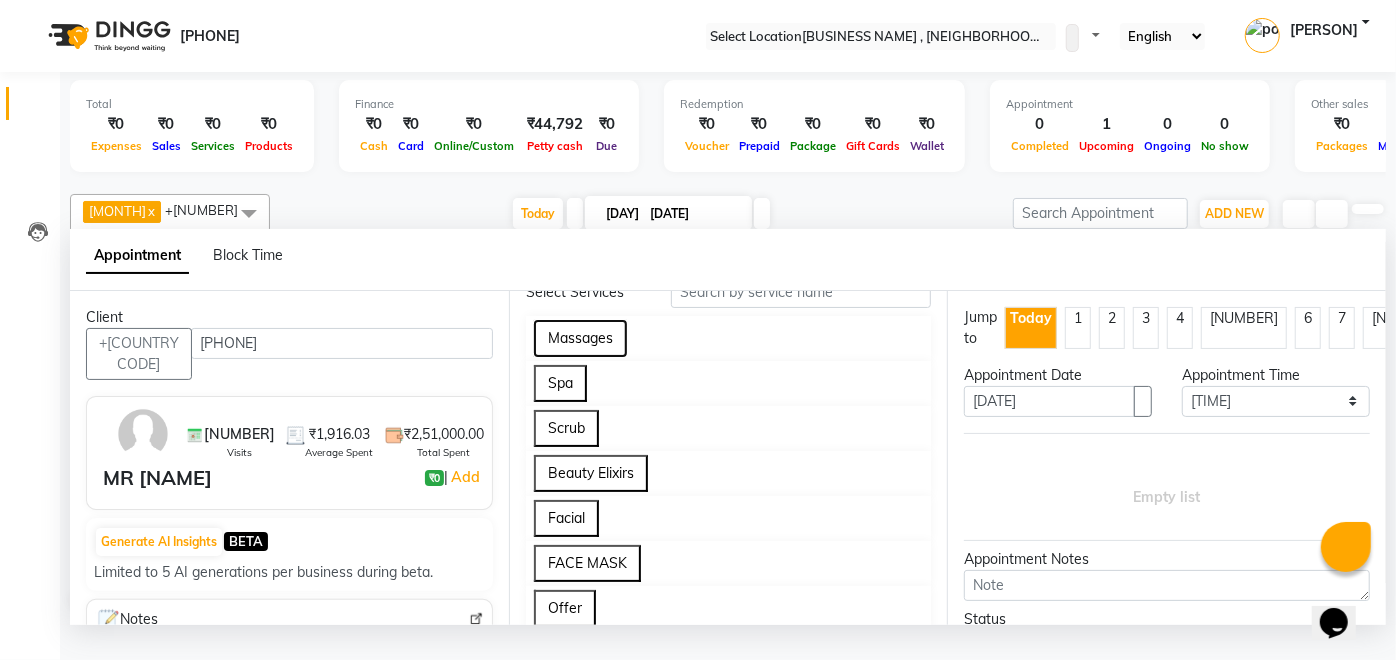 scroll, scrollTop: 0, scrollLeft: 0, axis: both 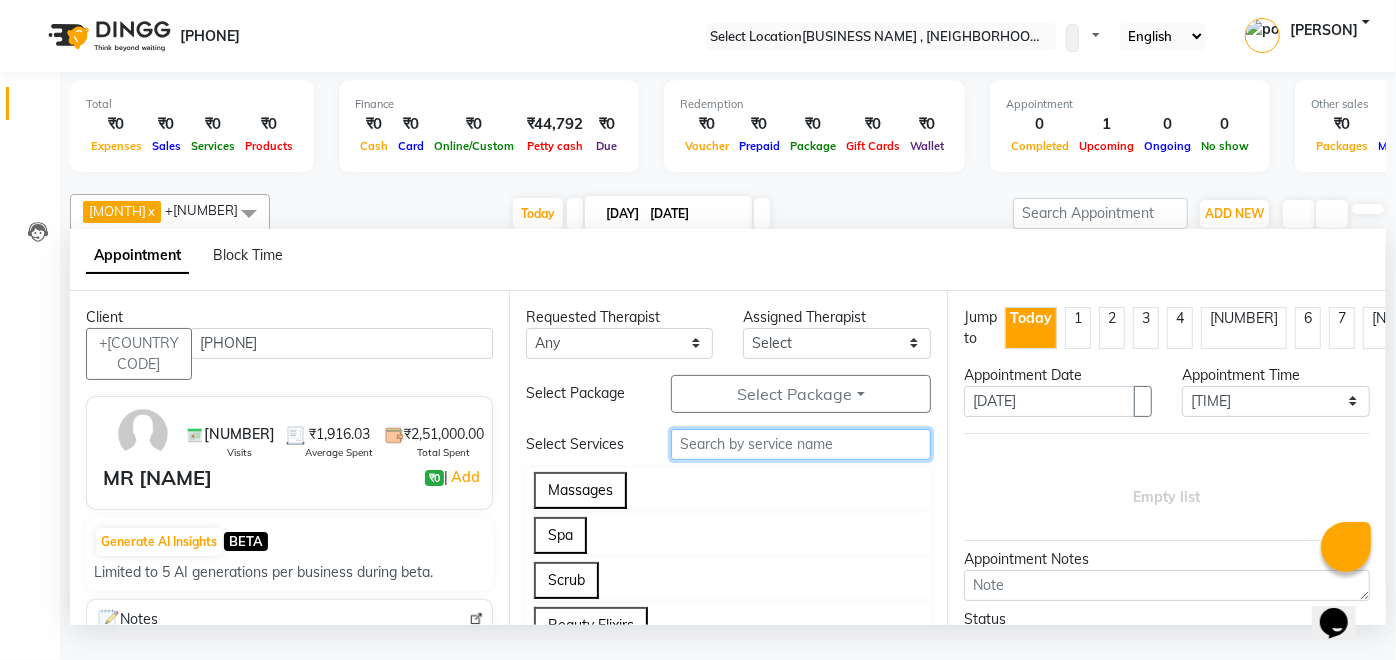 click at bounding box center (801, 444) 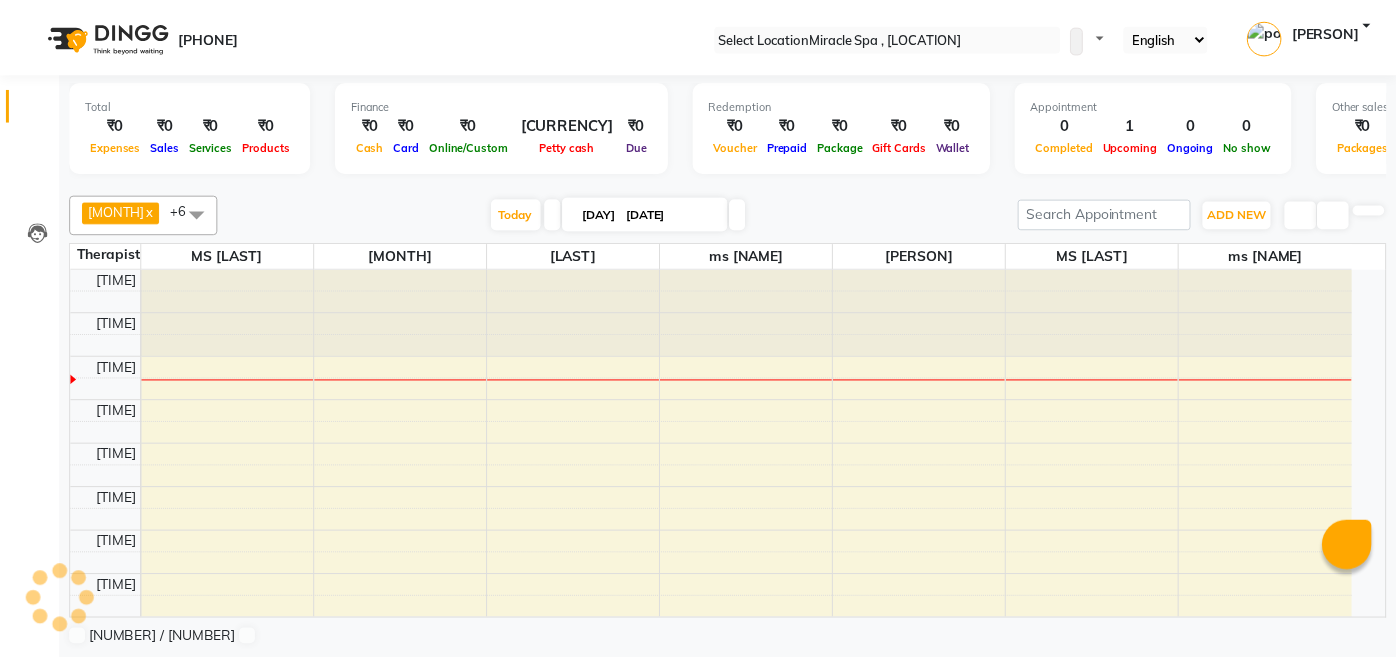 scroll, scrollTop: 0, scrollLeft: 0, axis: both 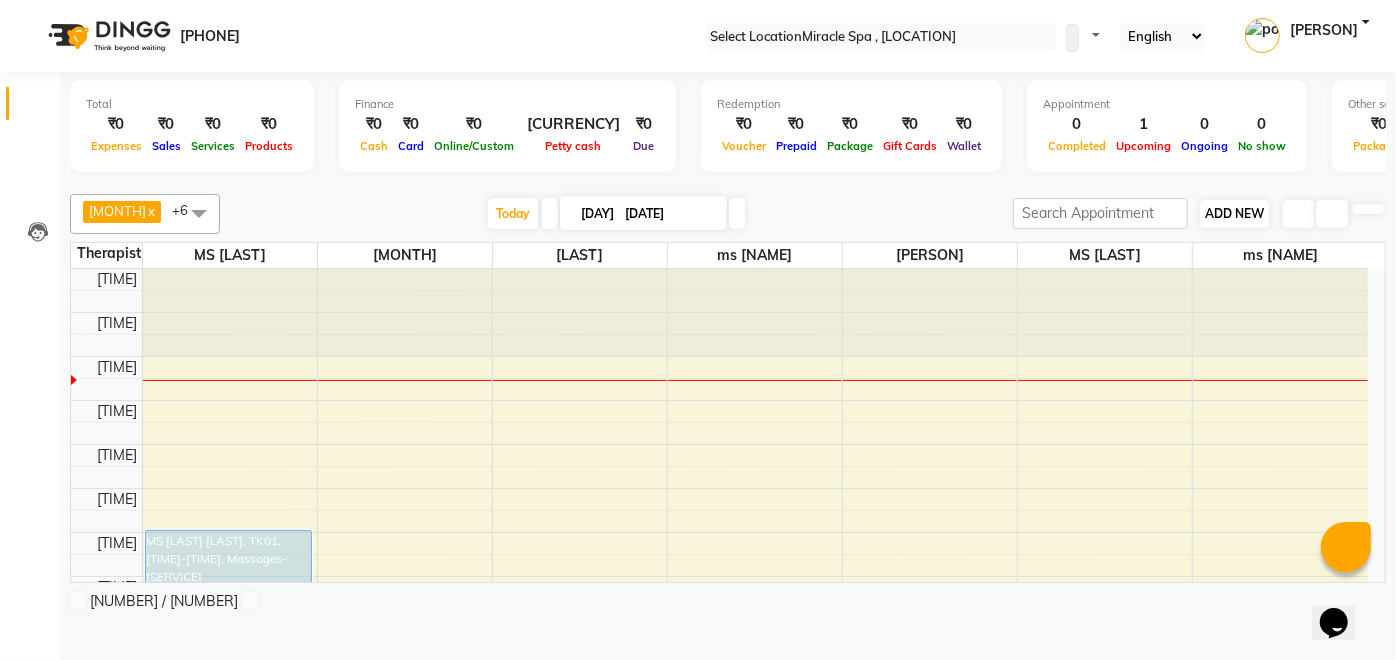 click on "ADD NEW" at bounding box center (1234, 213) 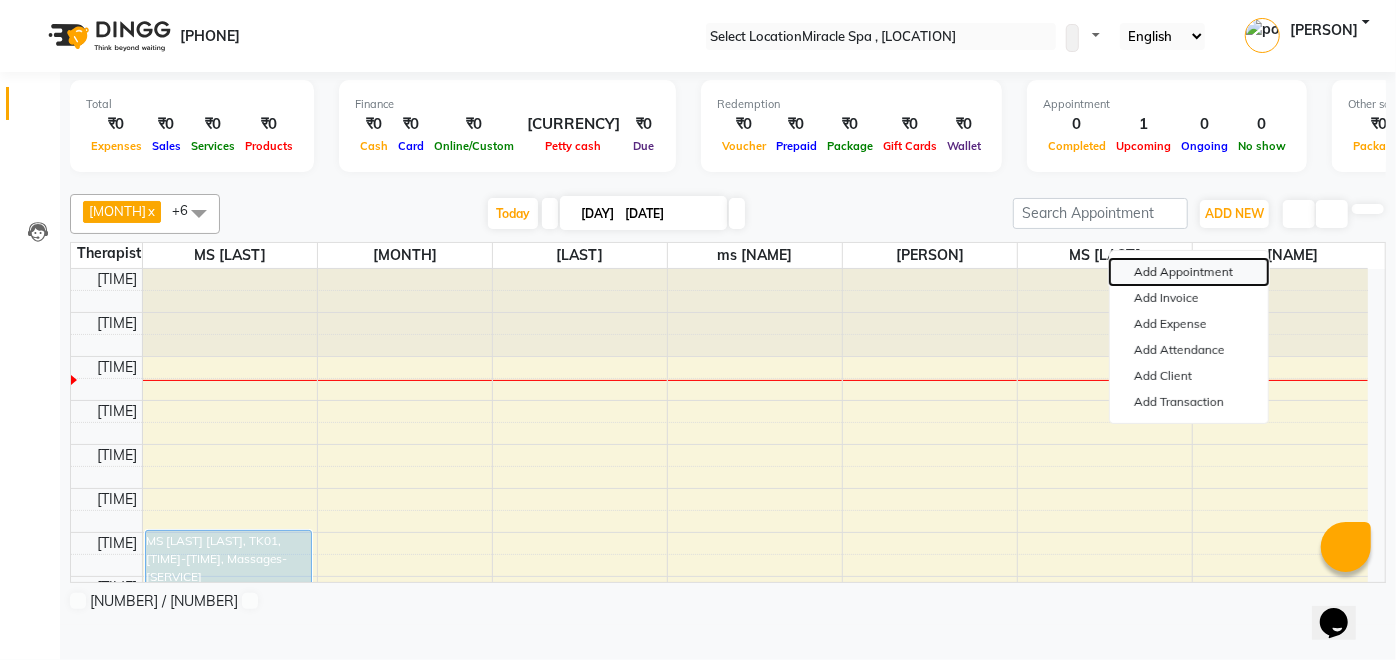 click on "Add Appointment" at bounding box center (1189, 272) 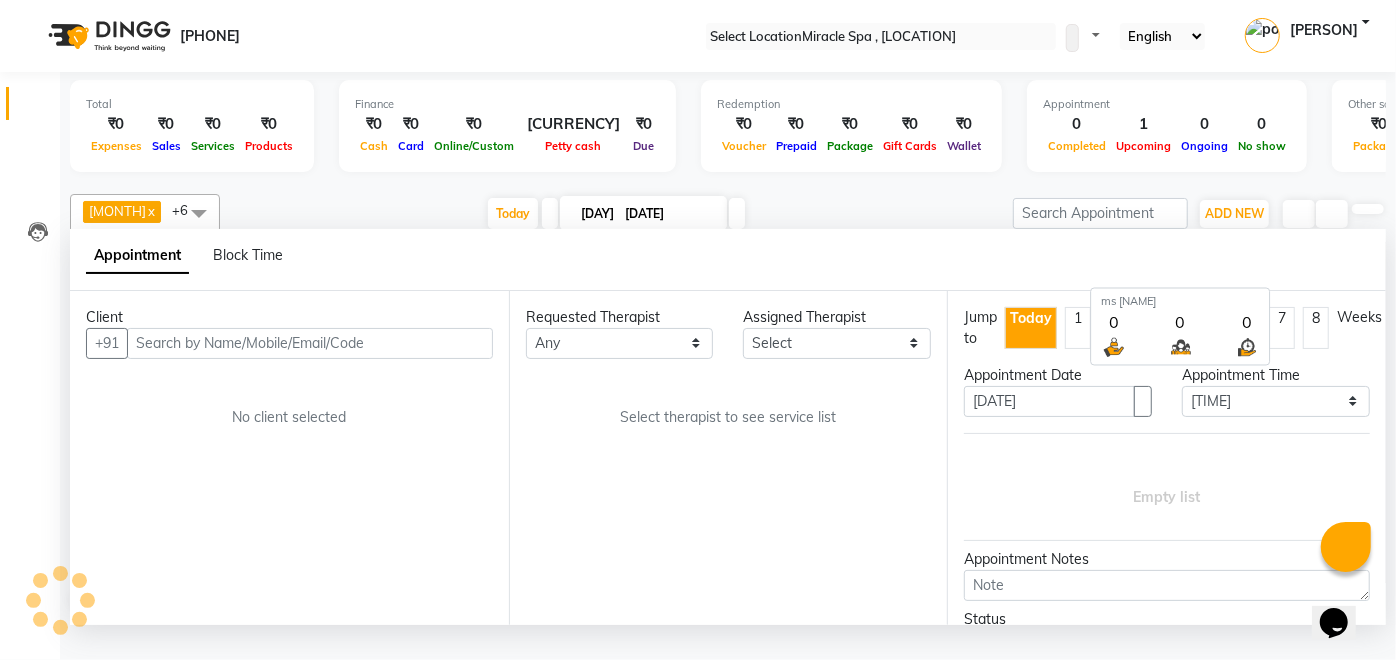 scroll, scrollTop: 0, scrollLeft: 0, axis: both 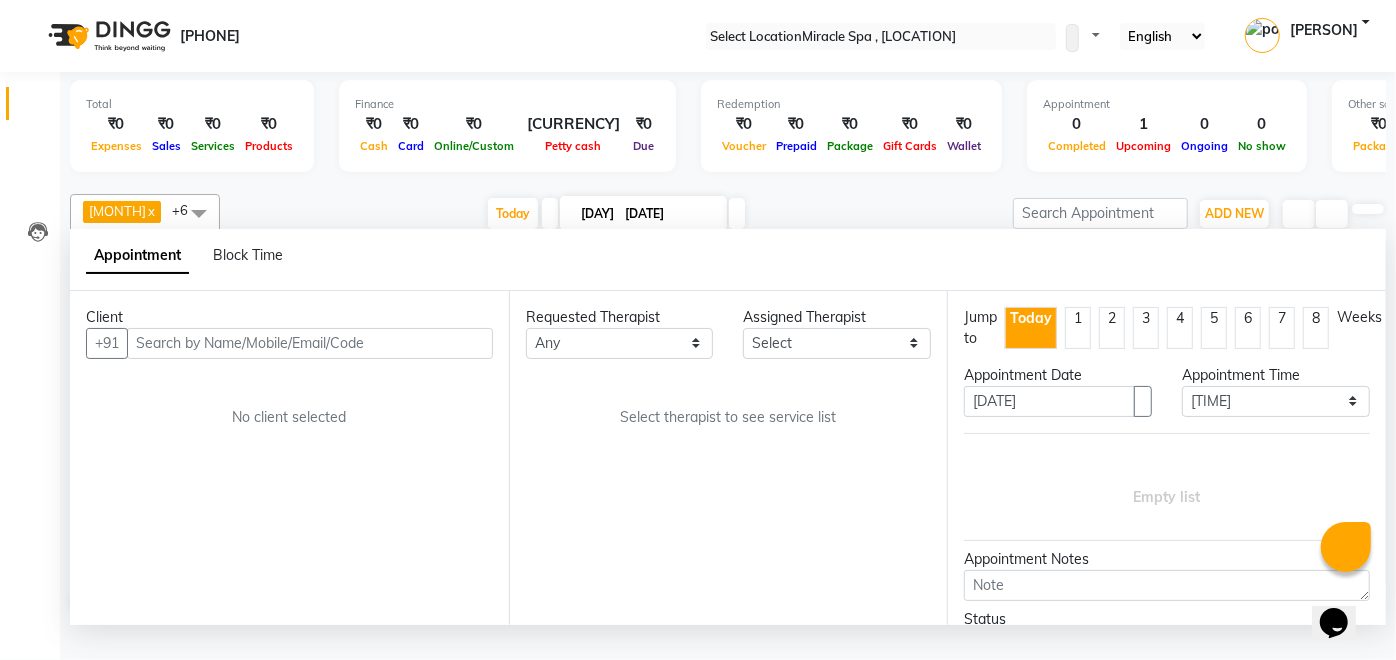 click at bounding box center [310, 343] 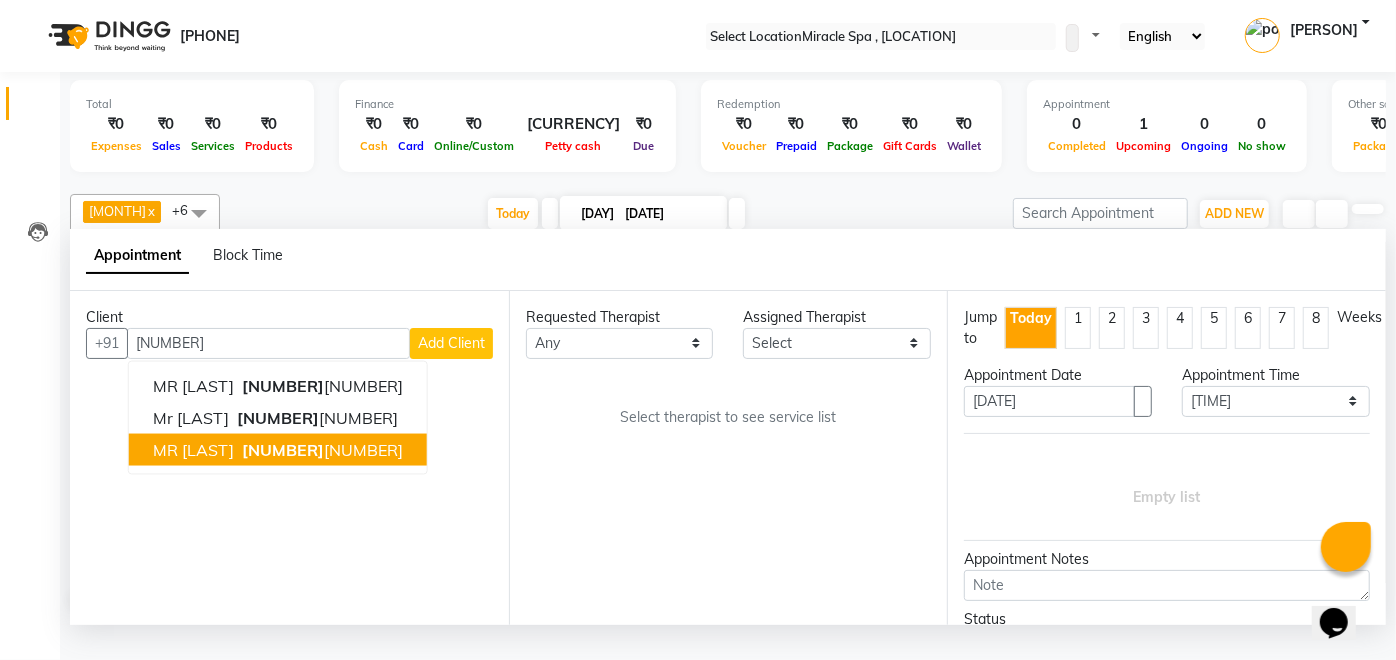 click on "MR PRATIK   997503 9394" at bounding box center (278, 449) 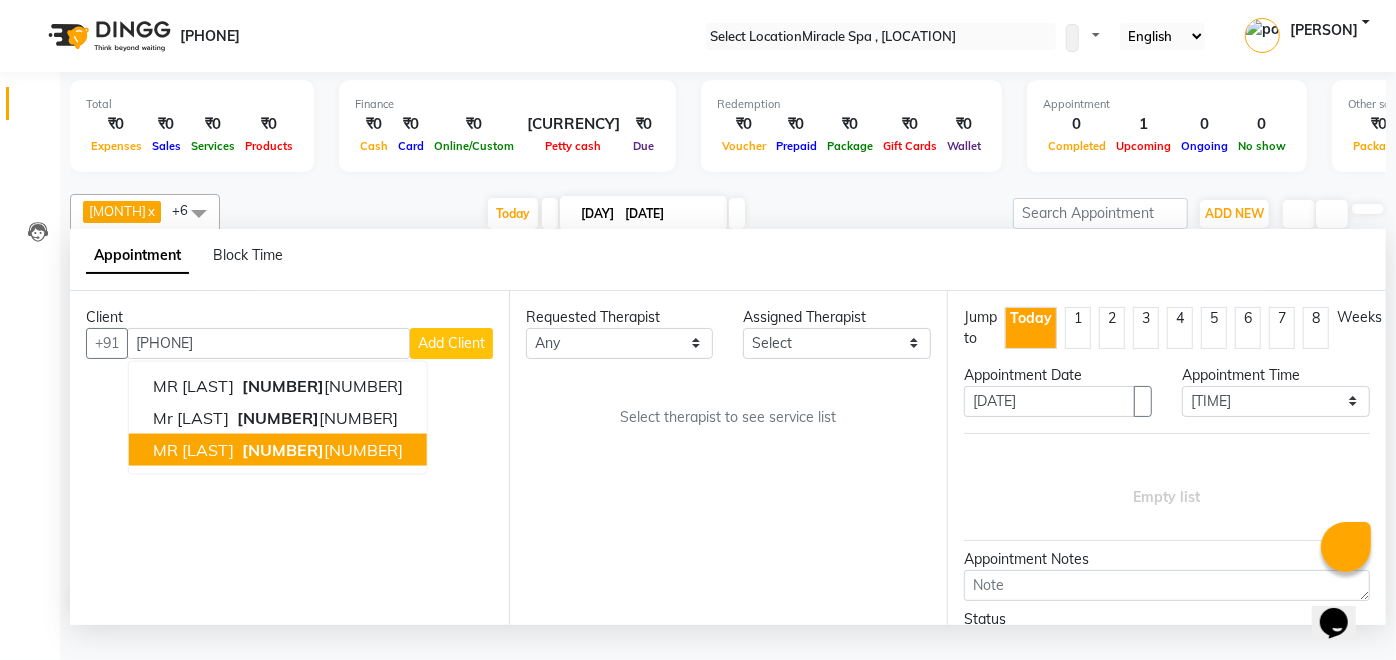 click on "Client +91 9975039394 MR ADITYA   997503 3637 mr anil   997503 3711 MR PRATIK   997503 9394 Add Client  No client selected" at bounding box center [289, 458] 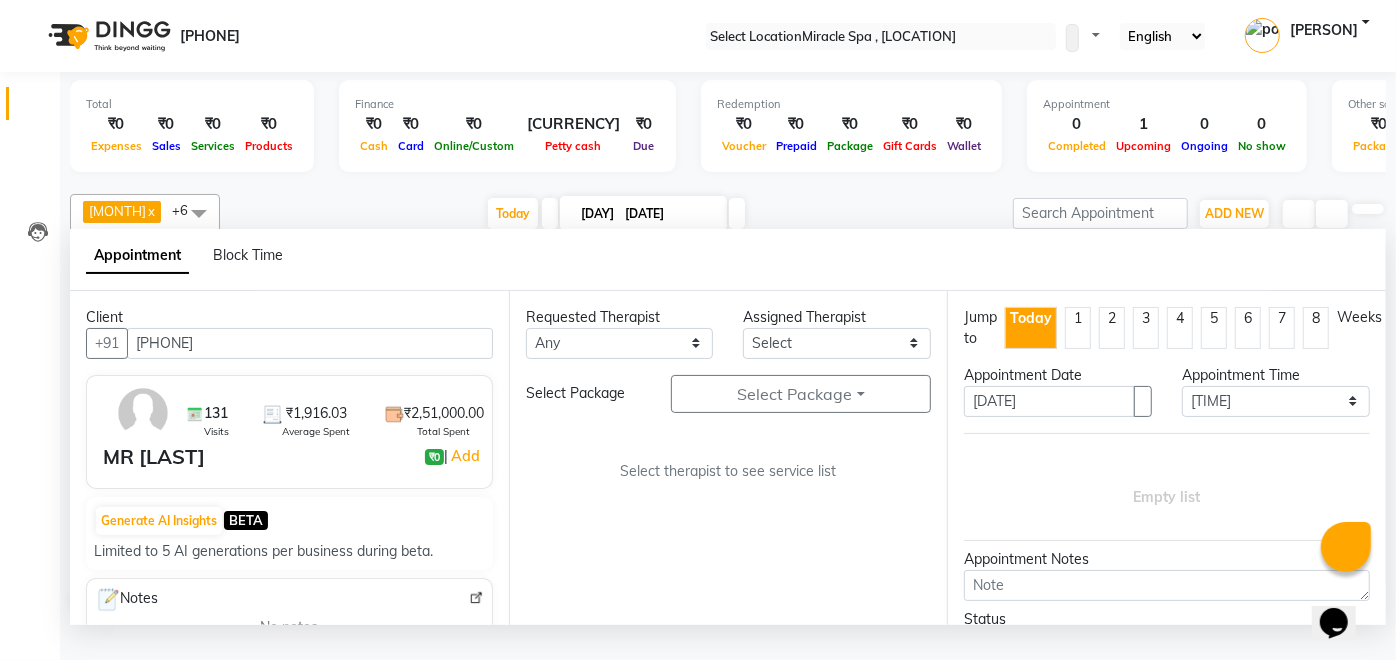 click on "Requested Therapist Any ajay chisty debora Em Es jois Libin may MR ADITYA MS ARTHI MS Mami ms maya ms N P MS P C pooja Puii Assigned Therapist Select ajay chisty debora Em Es jois Libin may MR ADITYA MS ARTHI MS Mami ms maya ms N P MS P C pooja Puii Select Package Select Package  Toggle Dropdown 50 HOURS MEMBERSHIP Select therapist to see service list" at bounding box center [728, 458] 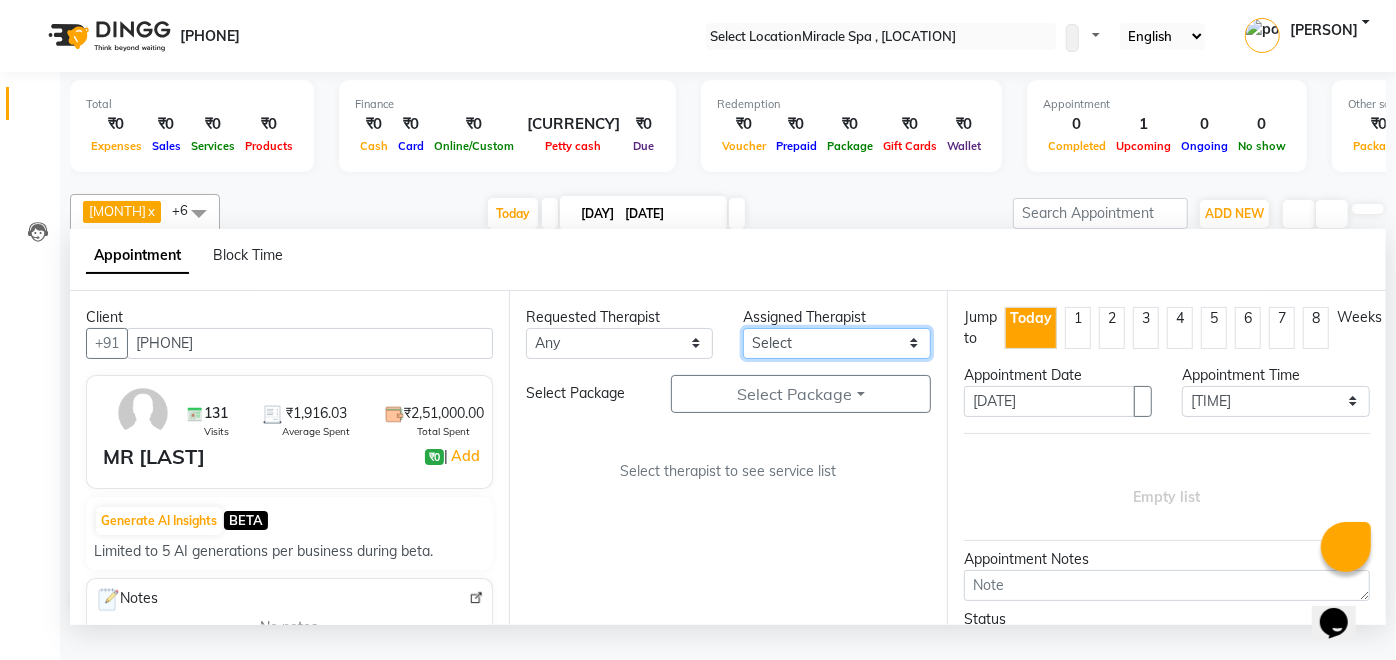 click on "Select ajay chisty debora Em Es jois Libin may MR ADITYA MS ARTHI MS Mami ms maya ms N P MS P C pooja Puii" at bounding box center (620, 343) 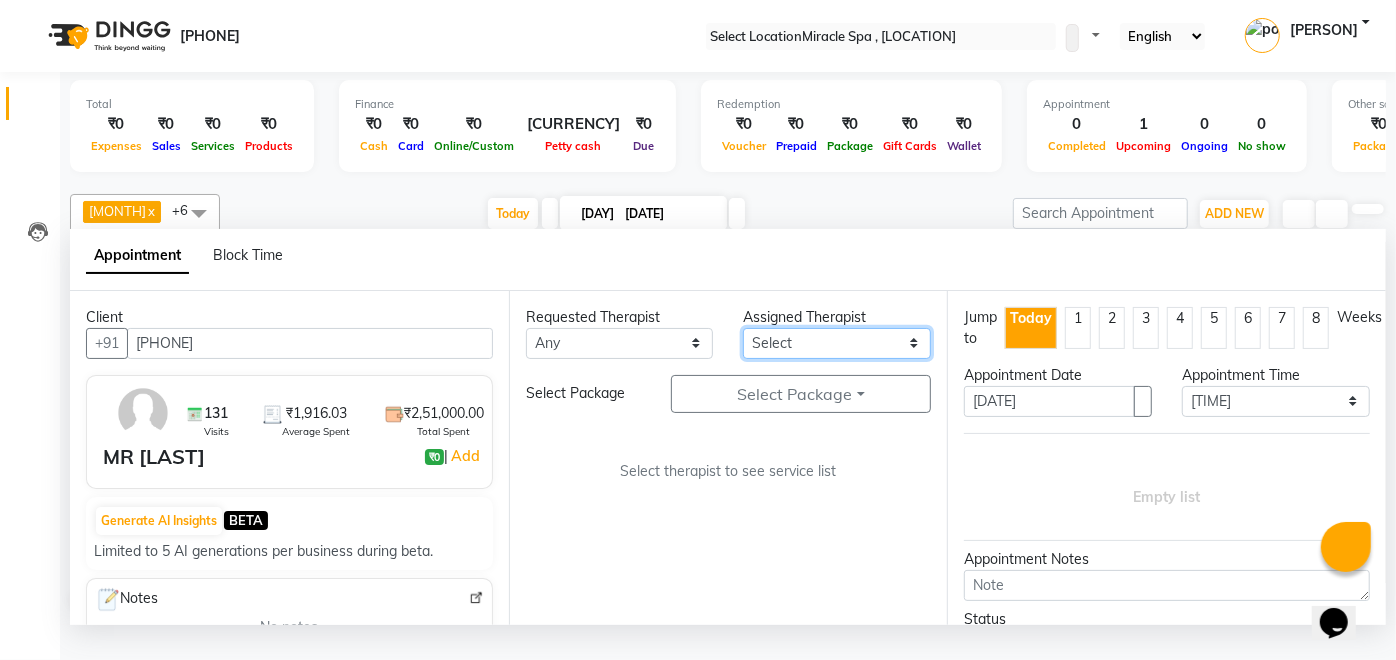 select on "82885" 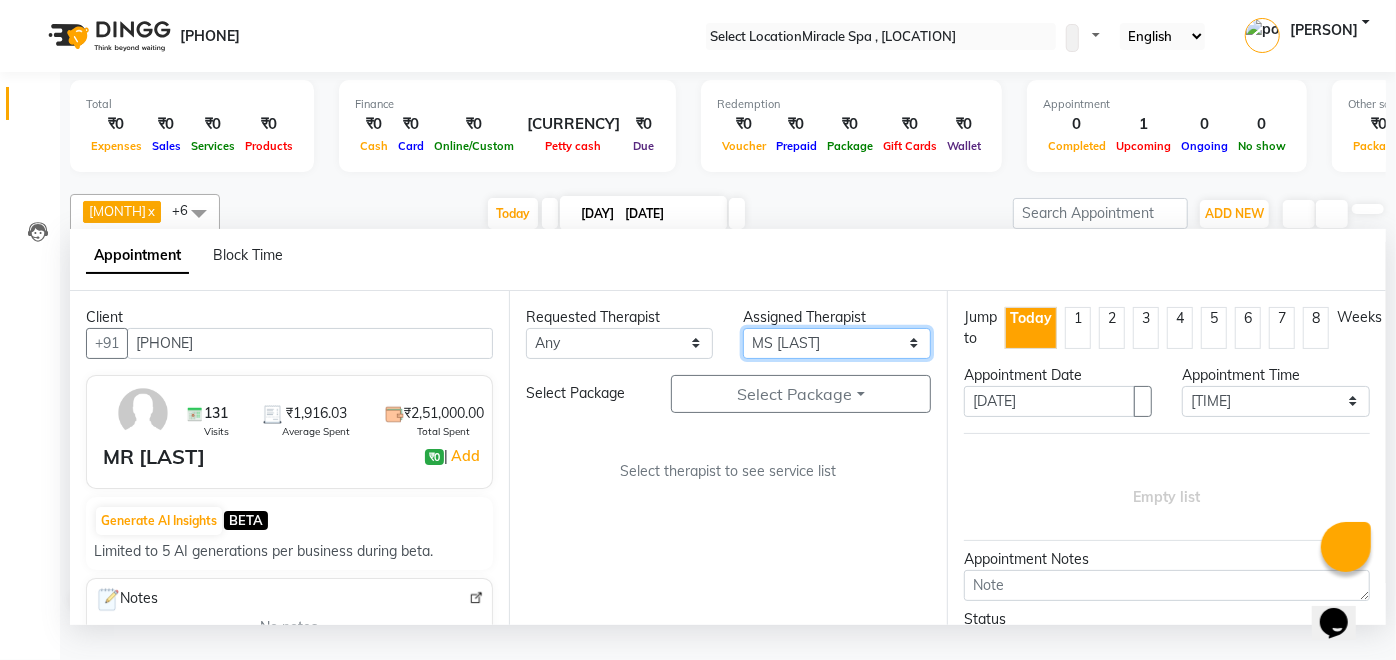 click on "Select ajay chisty debora Em Es jois Libin may MR ADITYA MS ARTHI MS Mami ms maya ms N P MS P C pooja Puii" at bounding box center [620, 343] 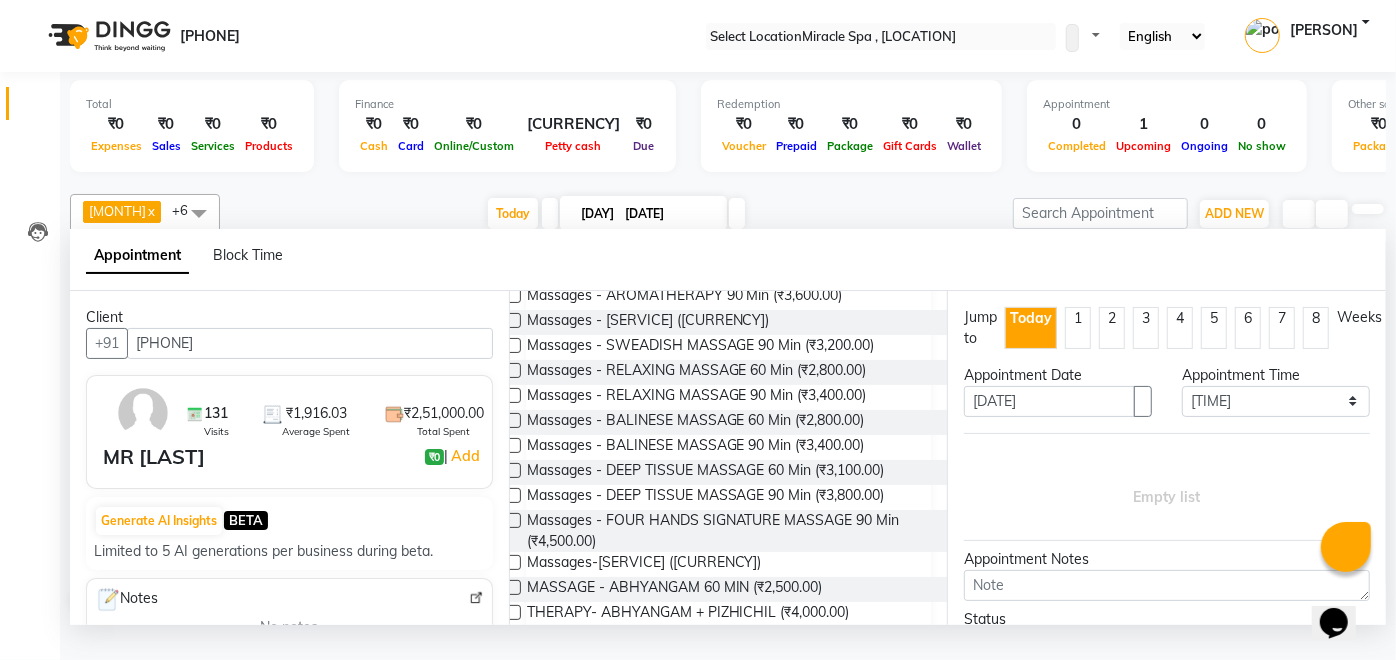scroll, scrollTop: 254, scrollLeft: 0, axis: vertical 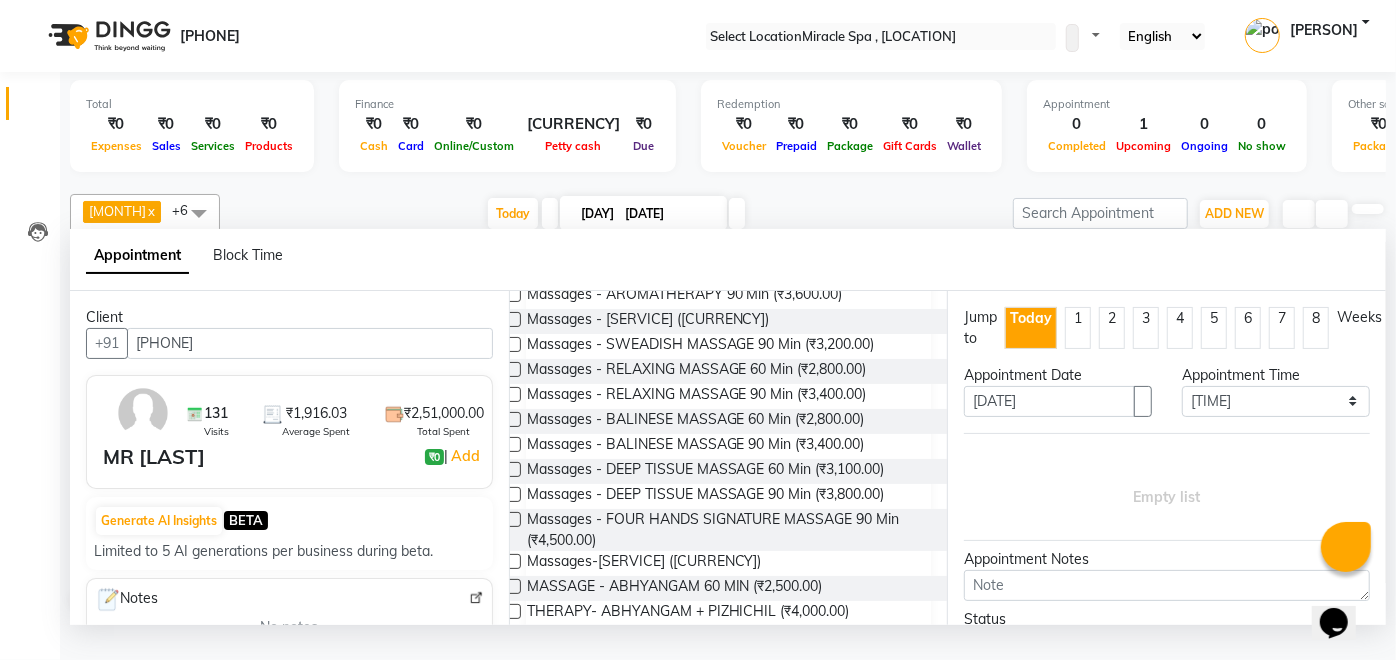 click at bounding box center [513, 469] 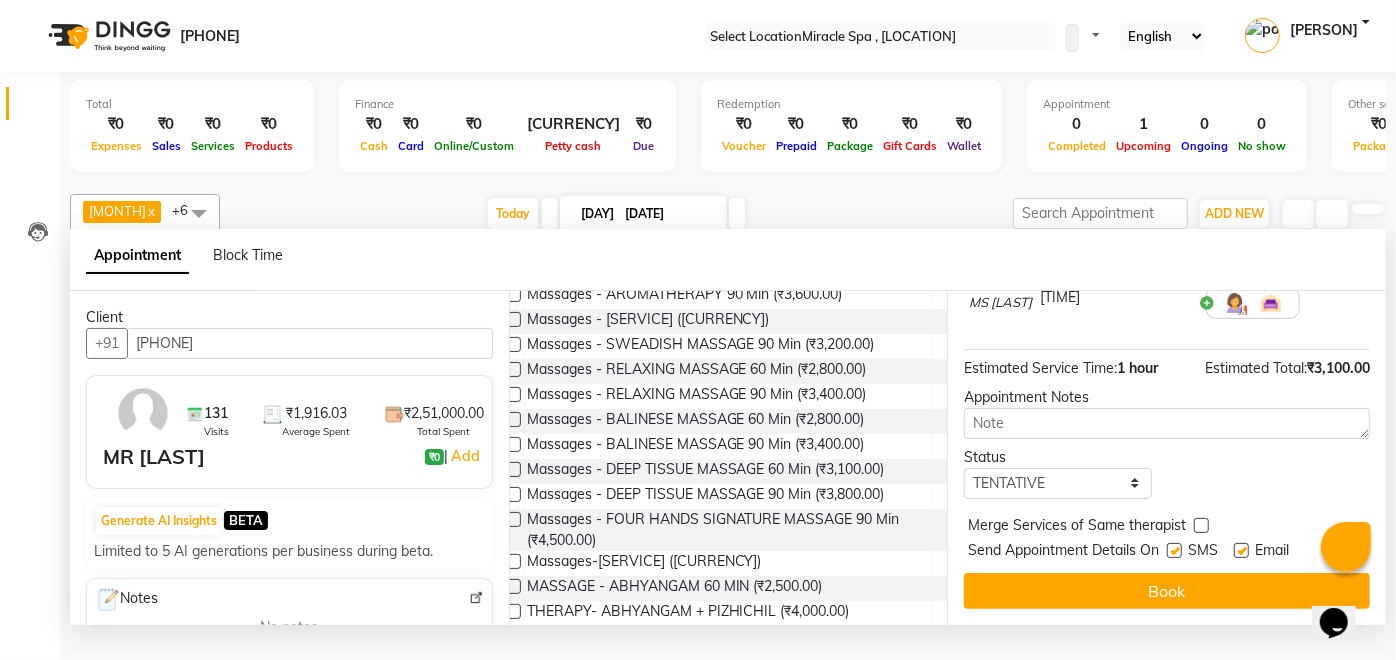 scroll, scrollTop: 208, scrollLeft: 0, axis: vertical 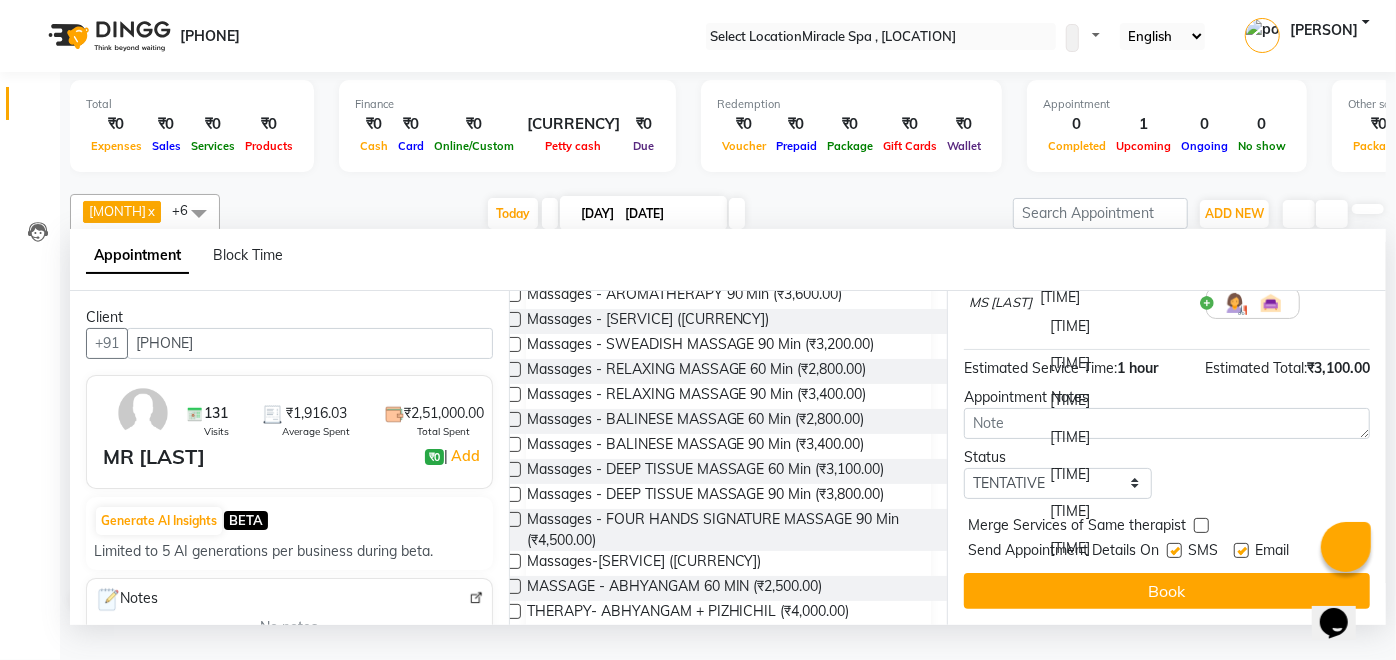 click on "[TIME]" at bounding box center (1115, 363) 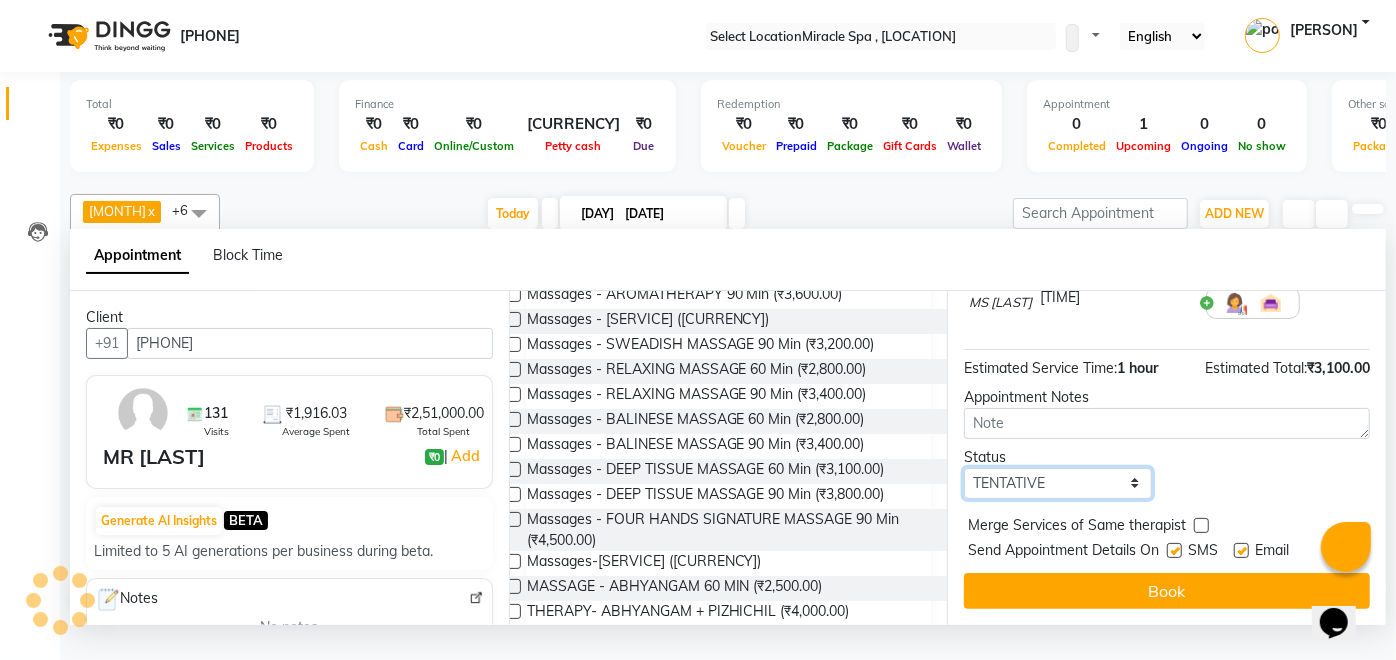 click on "Select TENTATIVE CONFIRM CHECK-IN UPCOMING" at bounding box center [1058, 483] 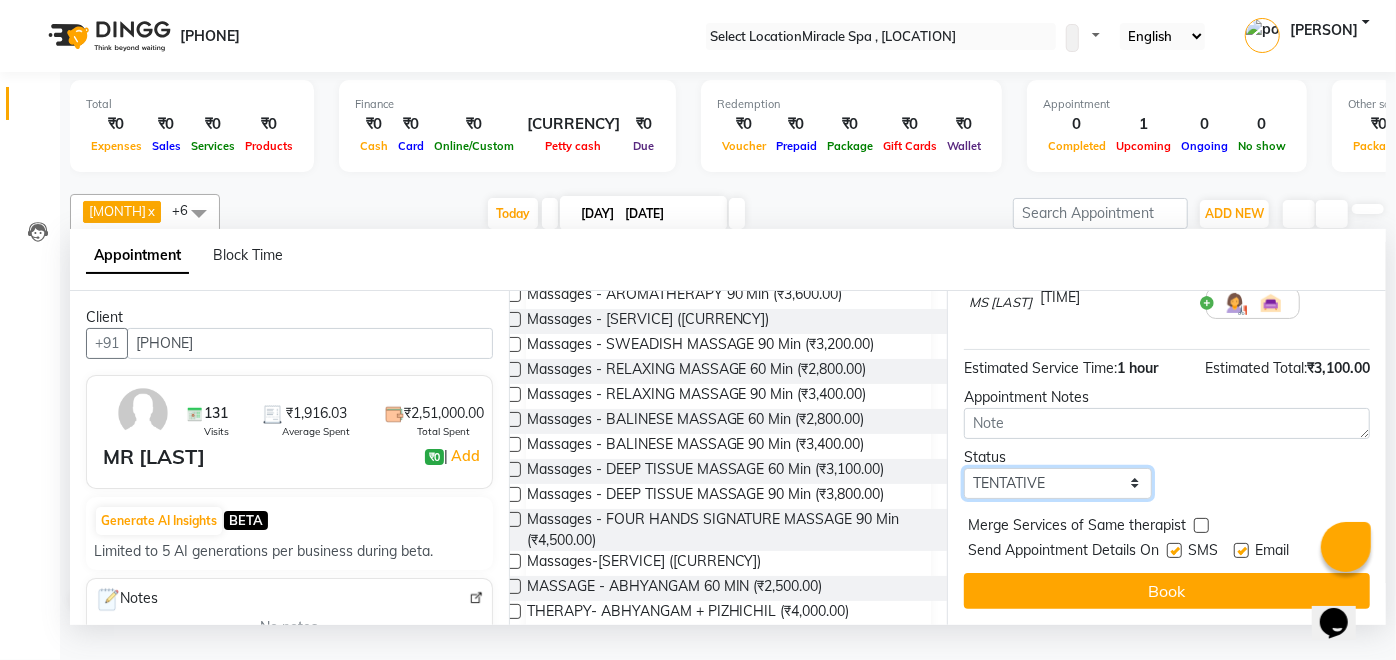 select on "upcoming" 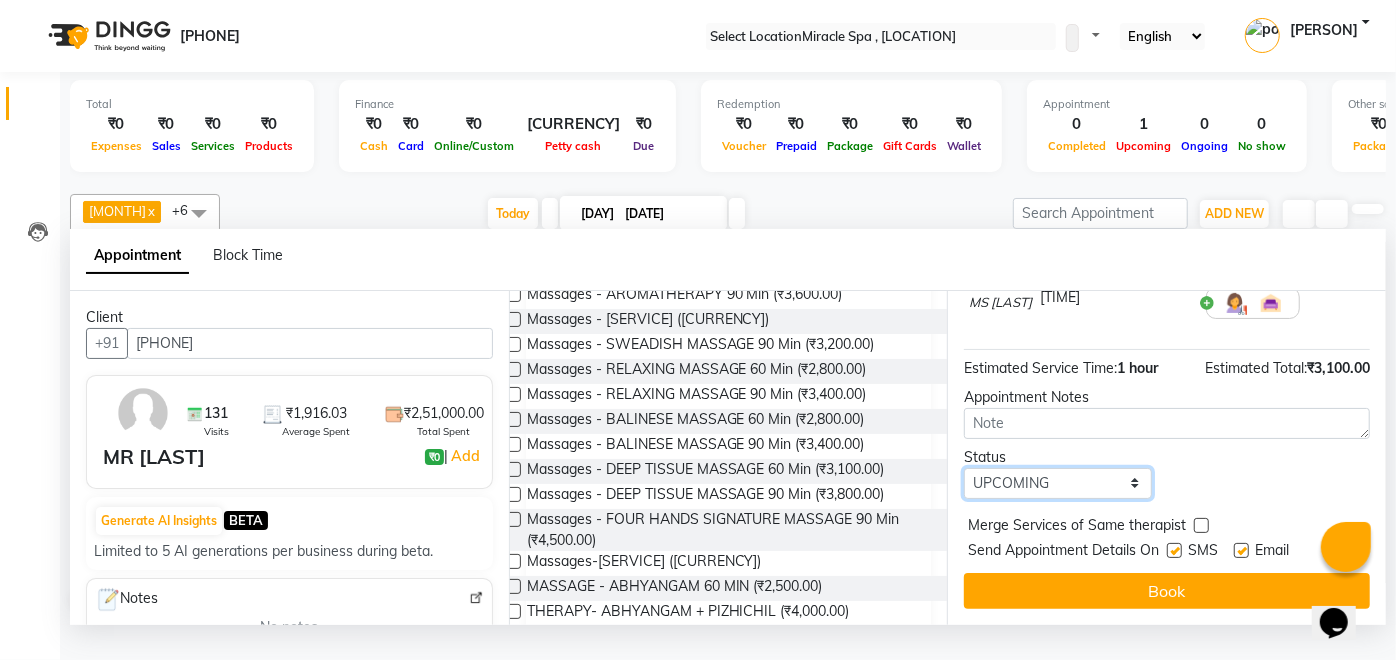 click on "Select TENTATIVE CONFIRM CHECK-IN UPCOMING" at bounding box center (1058, 483) 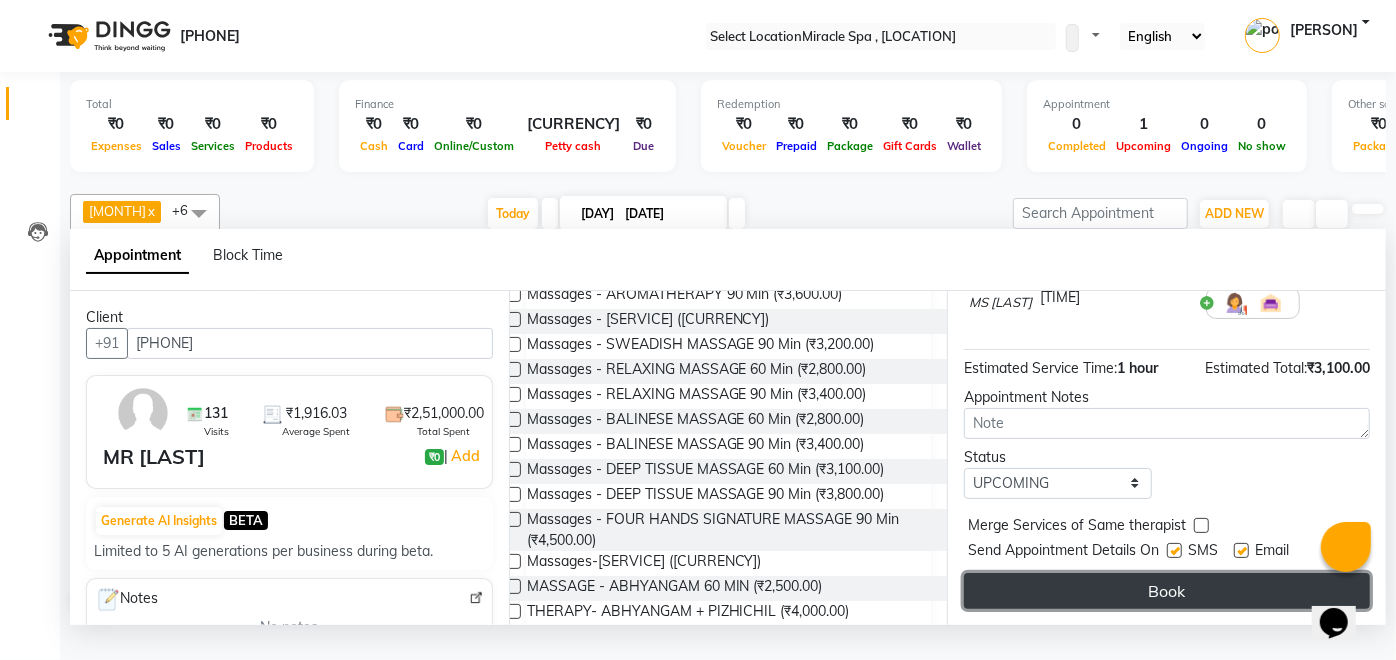 click on "Book" at bounding box center [1167, 591] 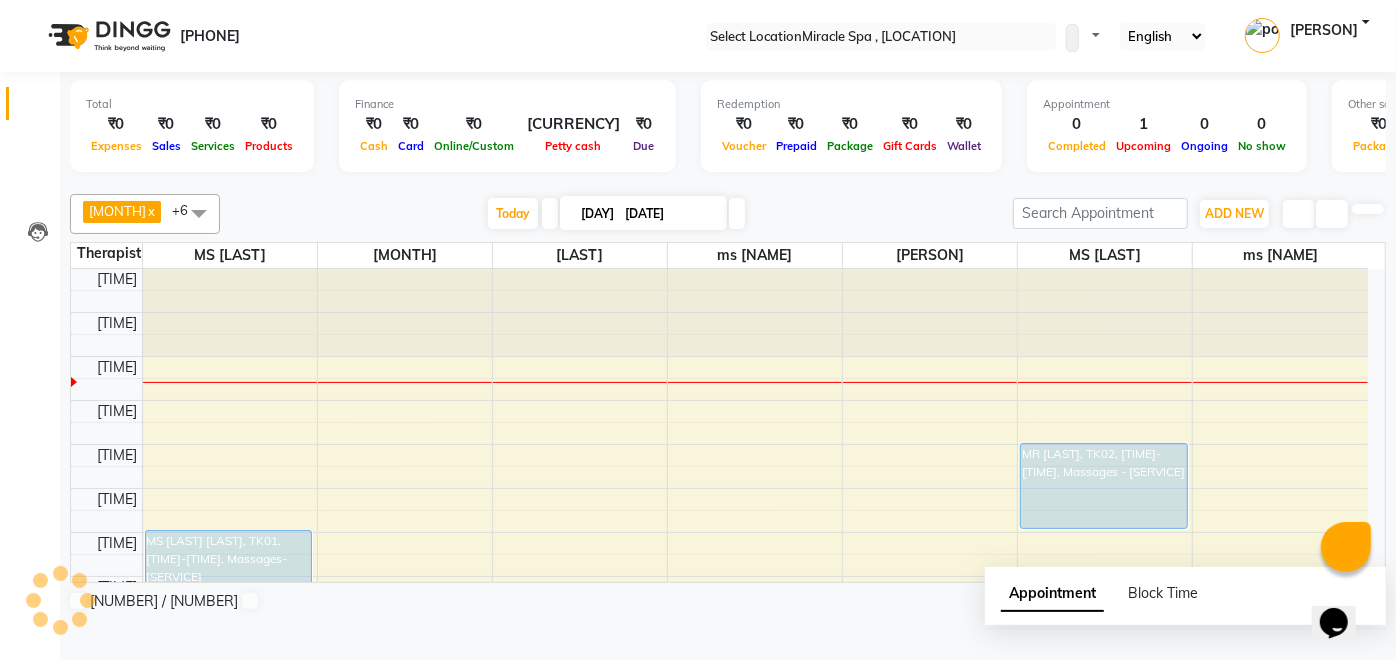 scroll, scrollTop: 0, scrollLeft: 0, axis: both 